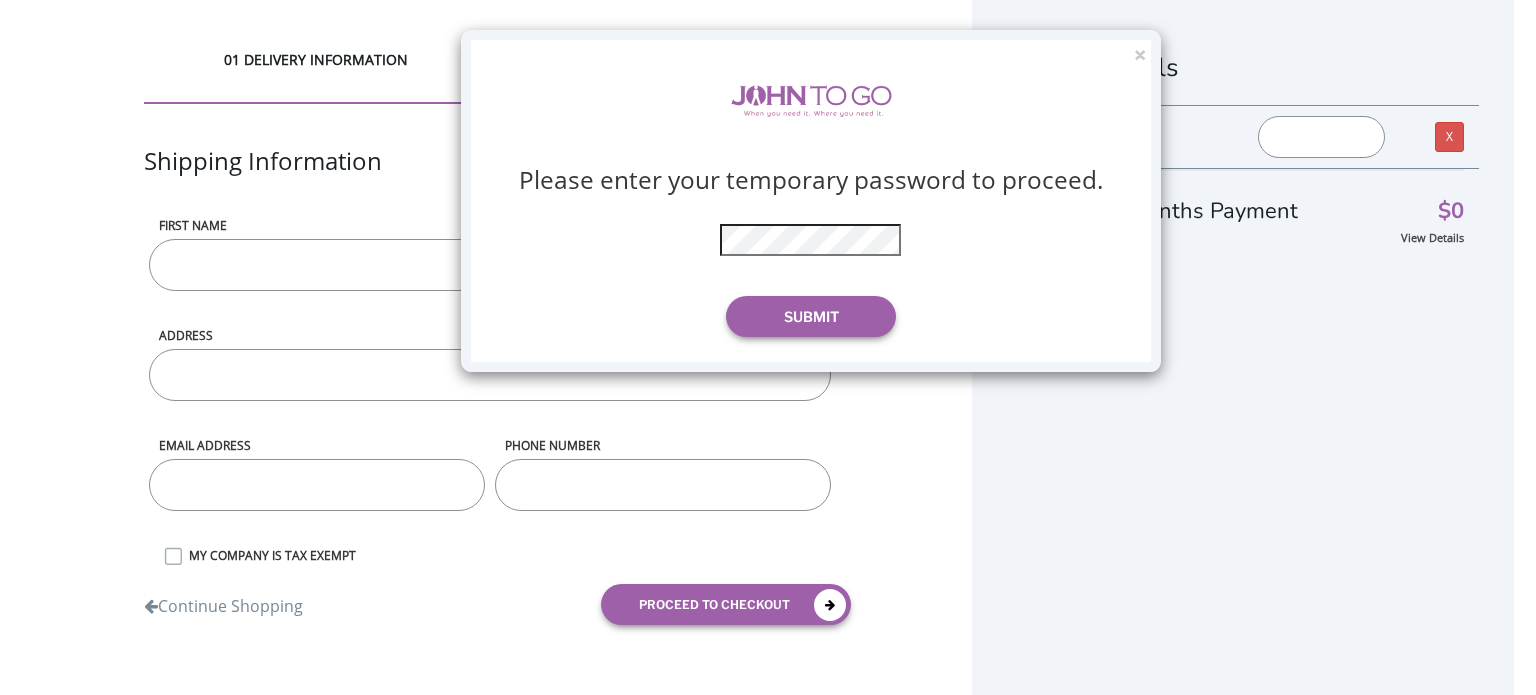 scroll, scrollTop: 0, scrollLeft: 0, axis: both 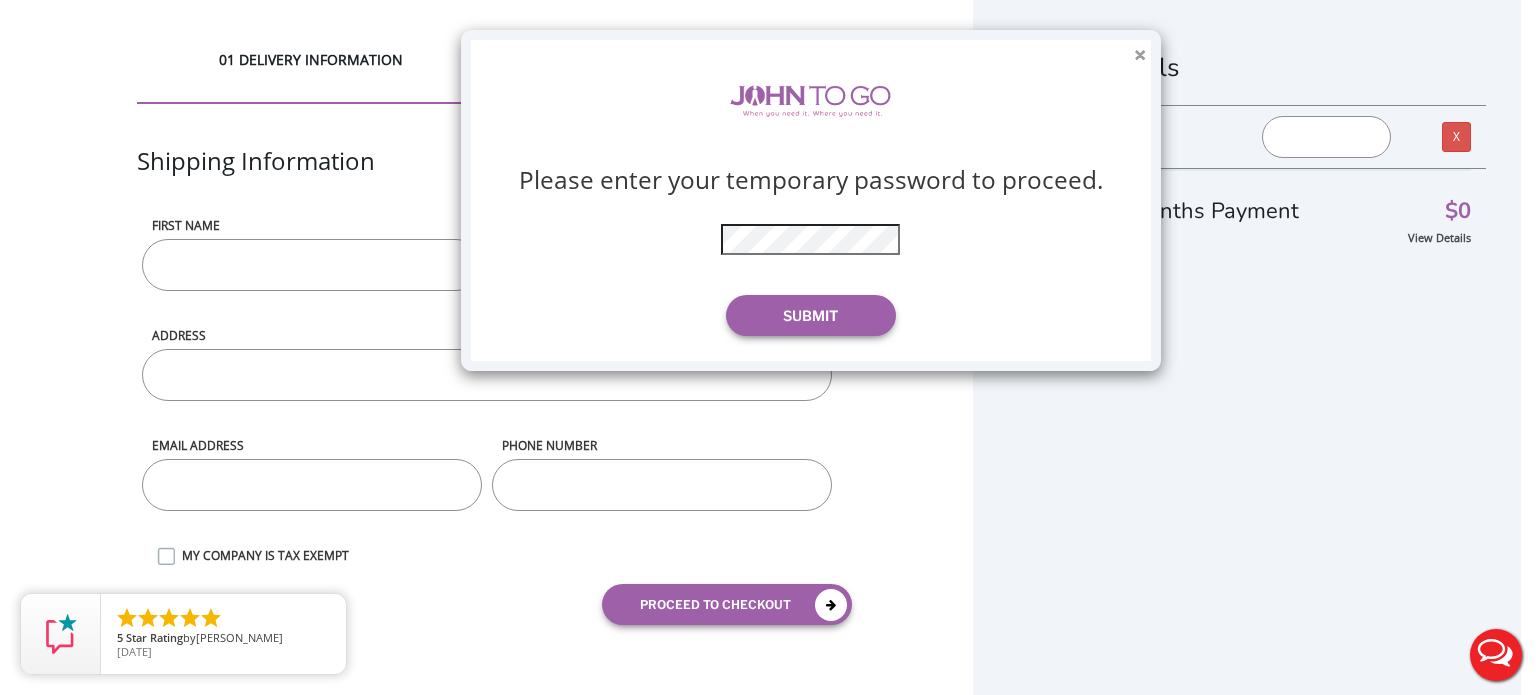 click on "×" at bounding box center (1140, 55) 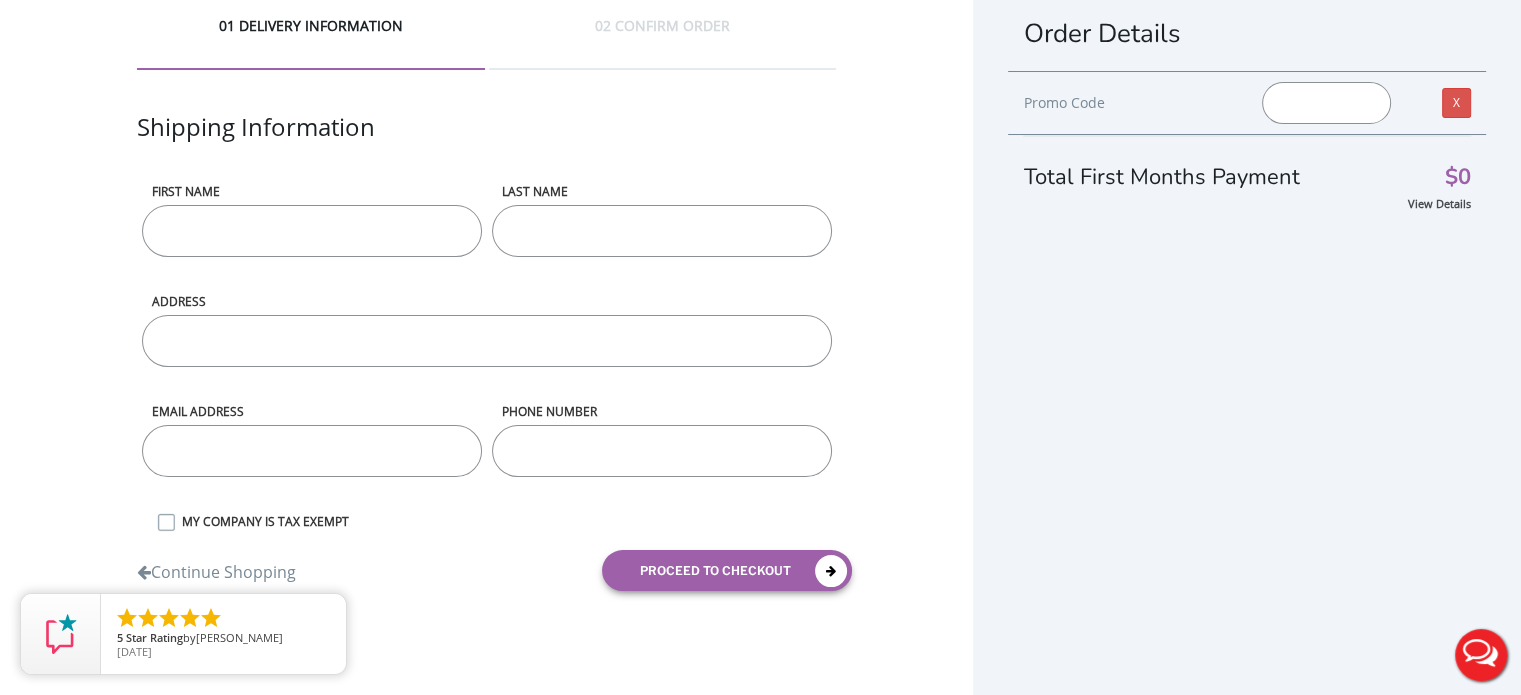scroll, scrollTop: 0, scrollLeft: 0, axis: both 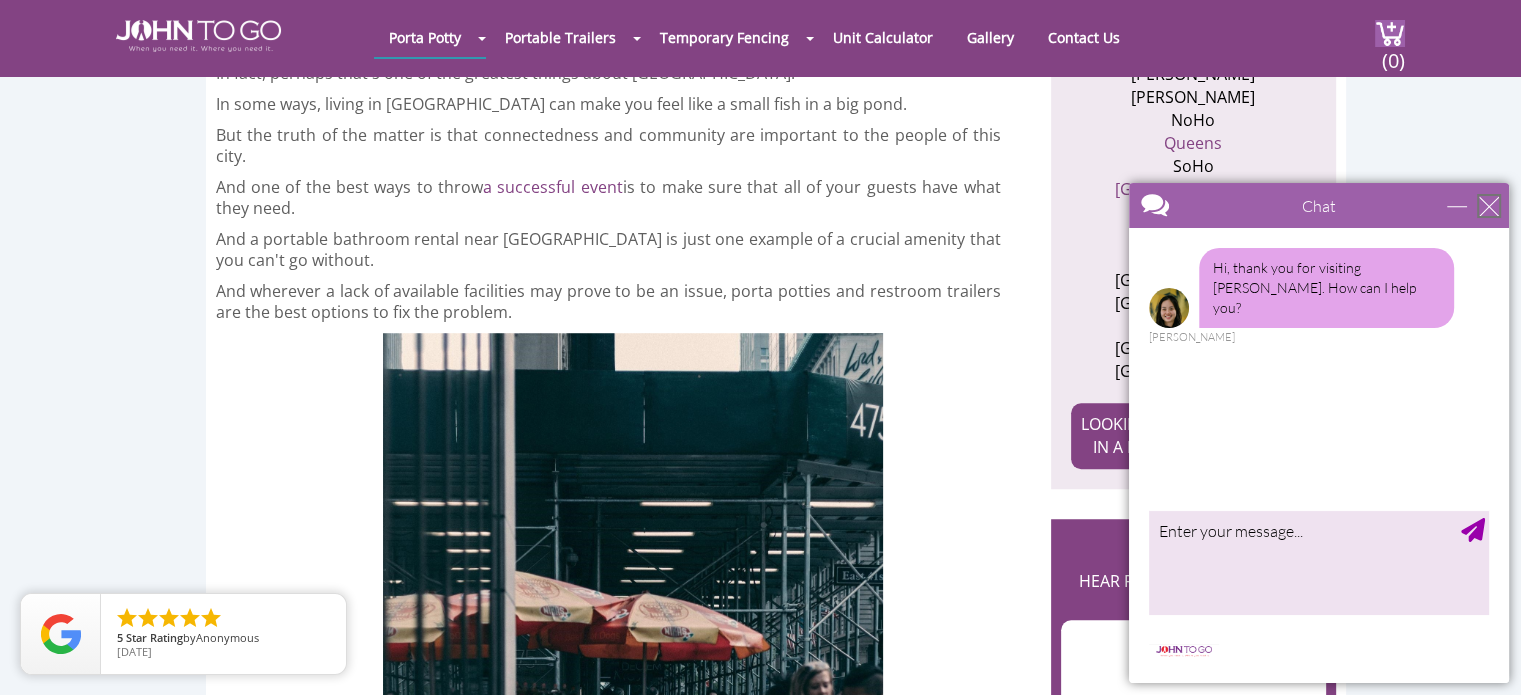 click at bounding box center (1489, 206) 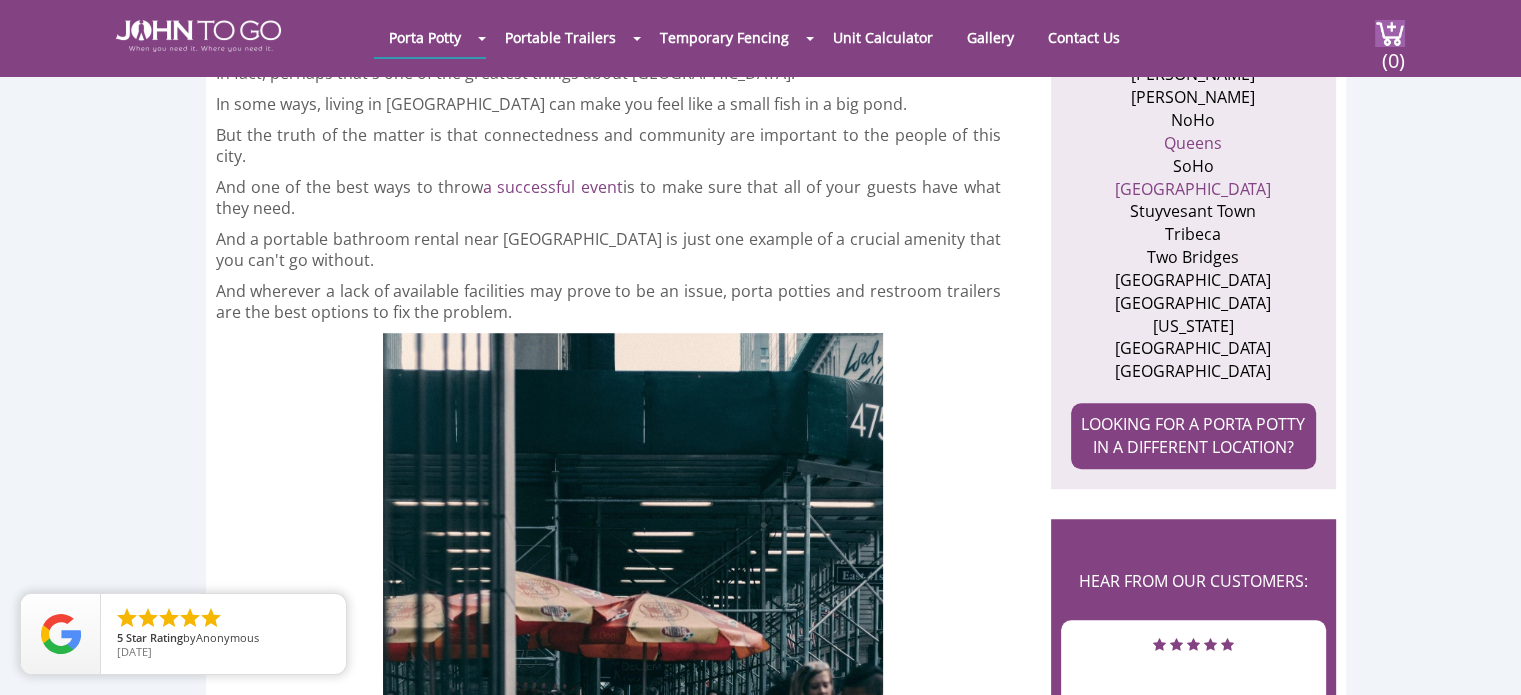 scroll, scrollTop: 0, scrollLeft: 0, axis: both 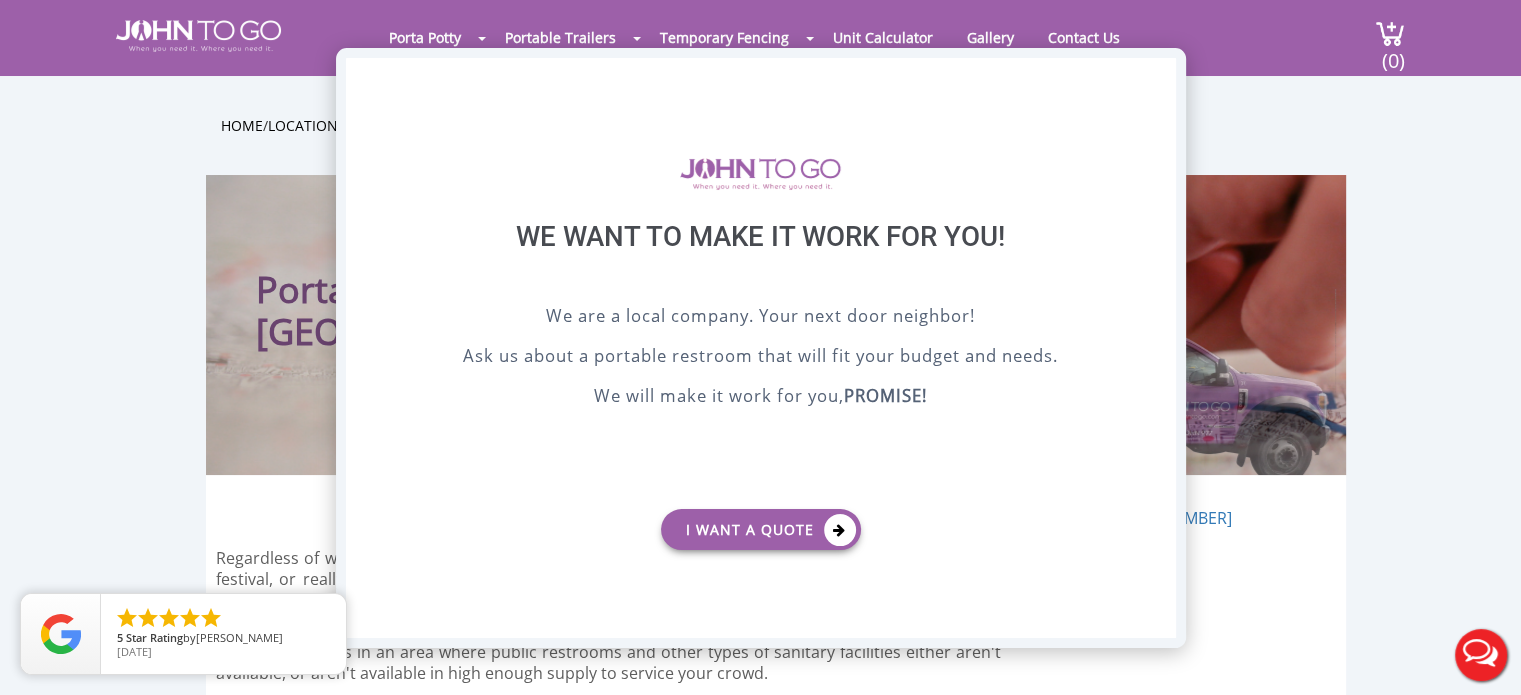 click on "X" at bounding box center [1159, 75] 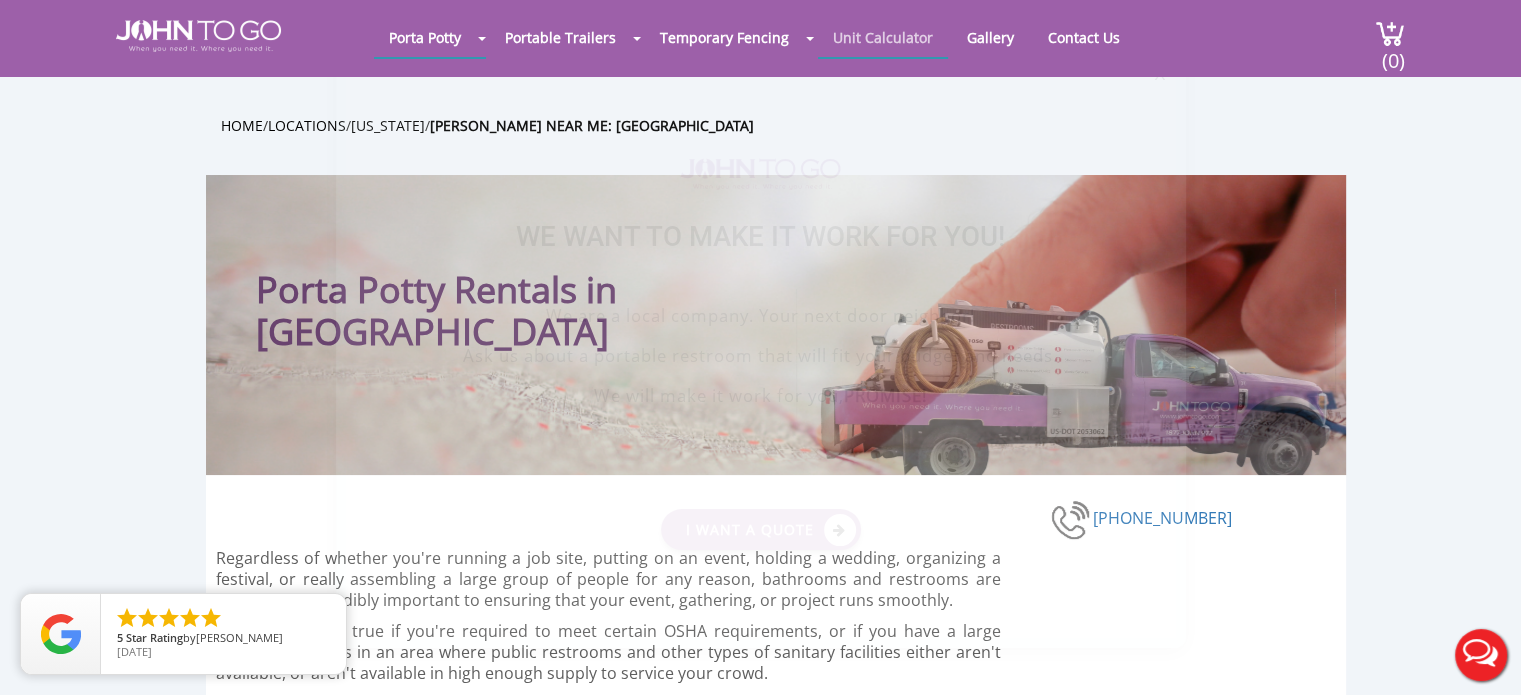 click on "Unit Calculator" at bounding box center (883, 37) 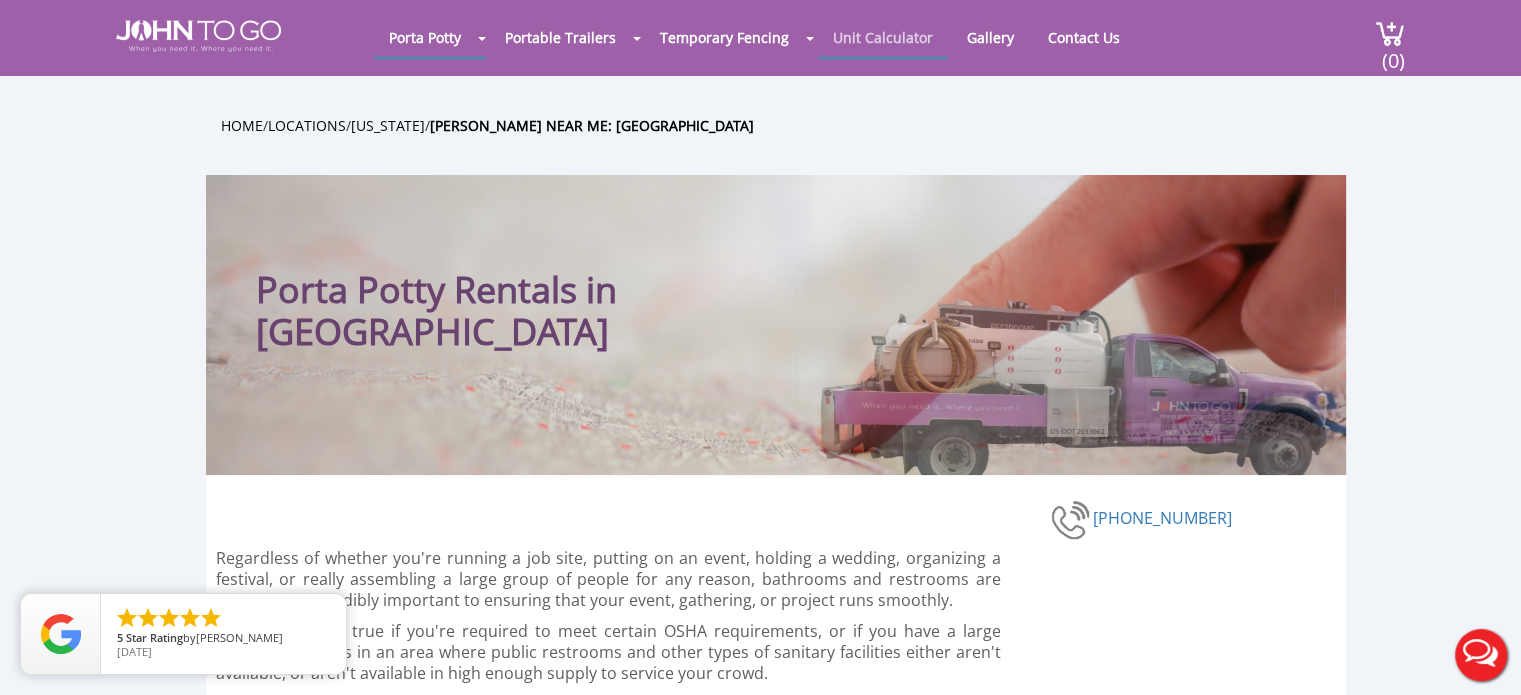 click on "Unit Calculator" at bounding box center [883, 37] 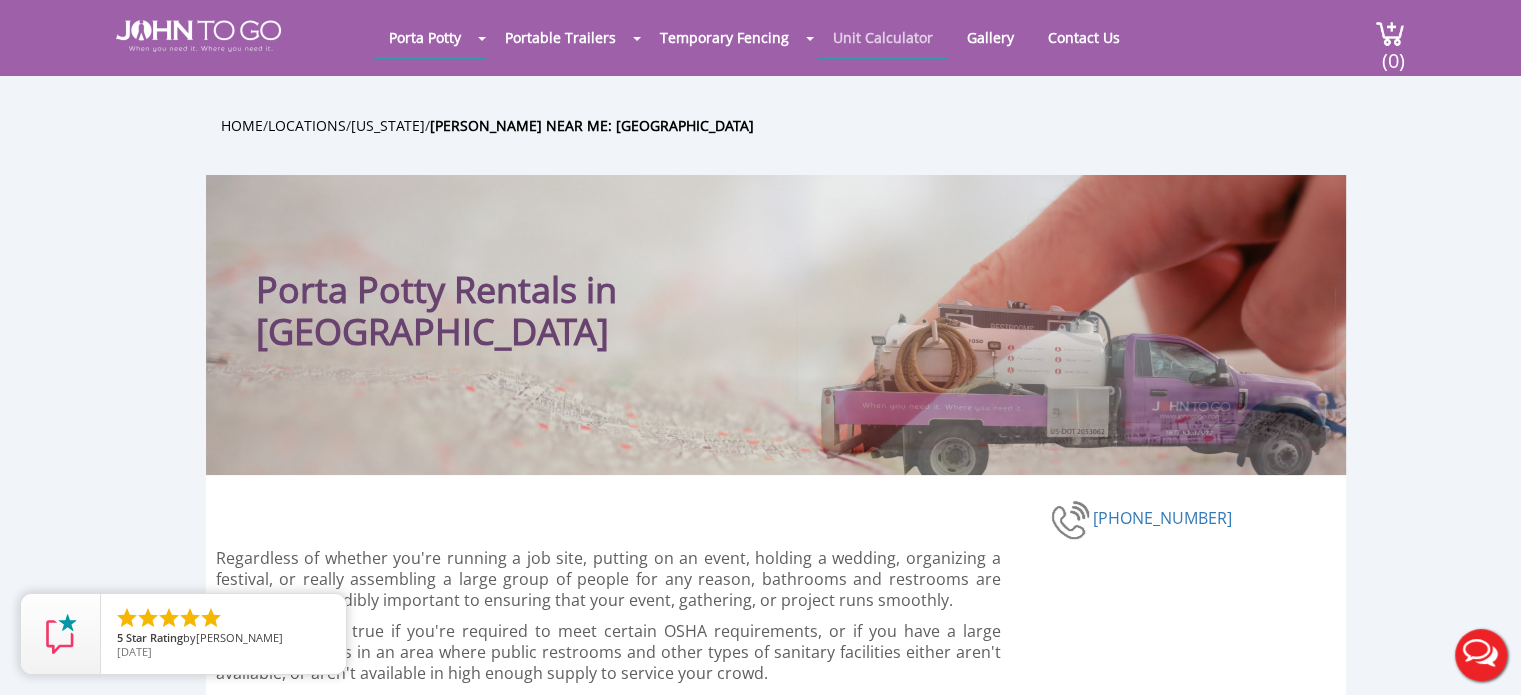 click on "Unit Calculator" at bounding box center (883, 37) 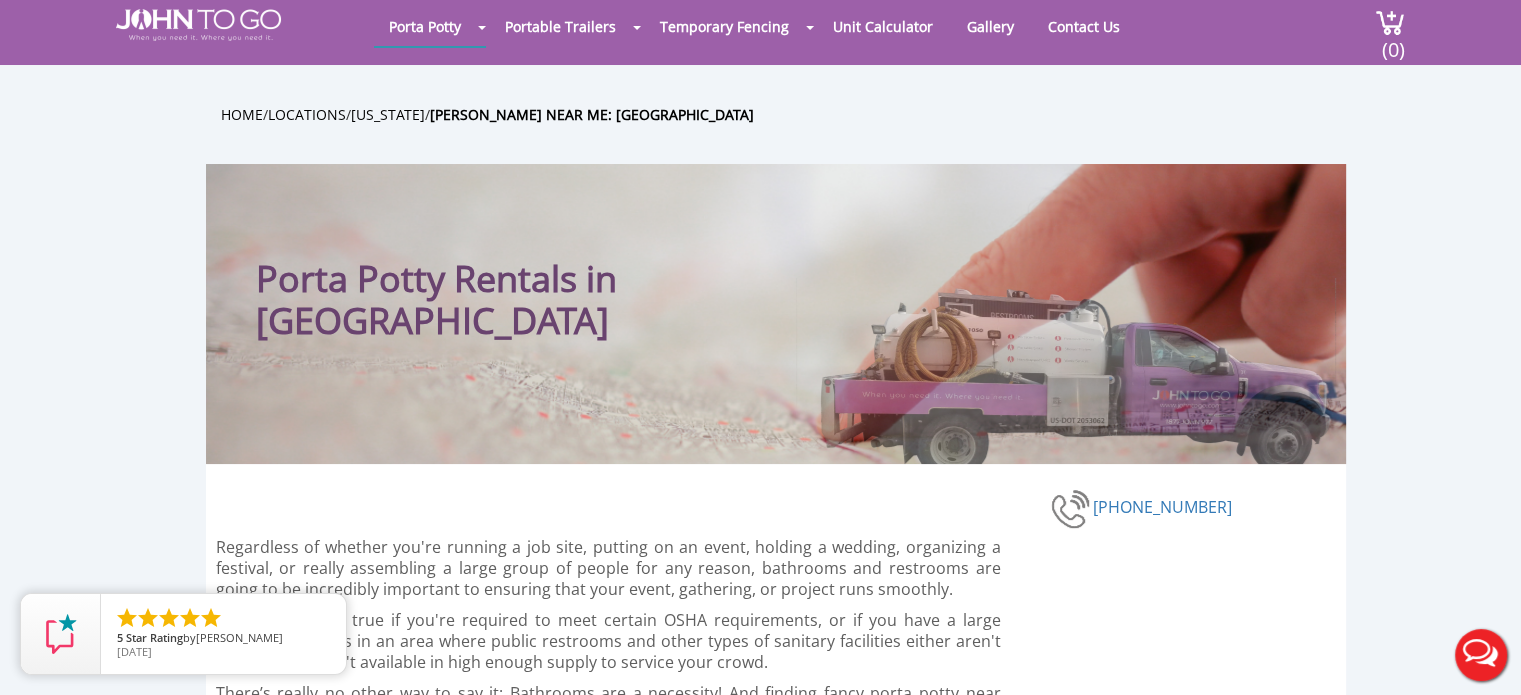 scroll, scrollTop: 0, scrollLeft: 0, axis: both 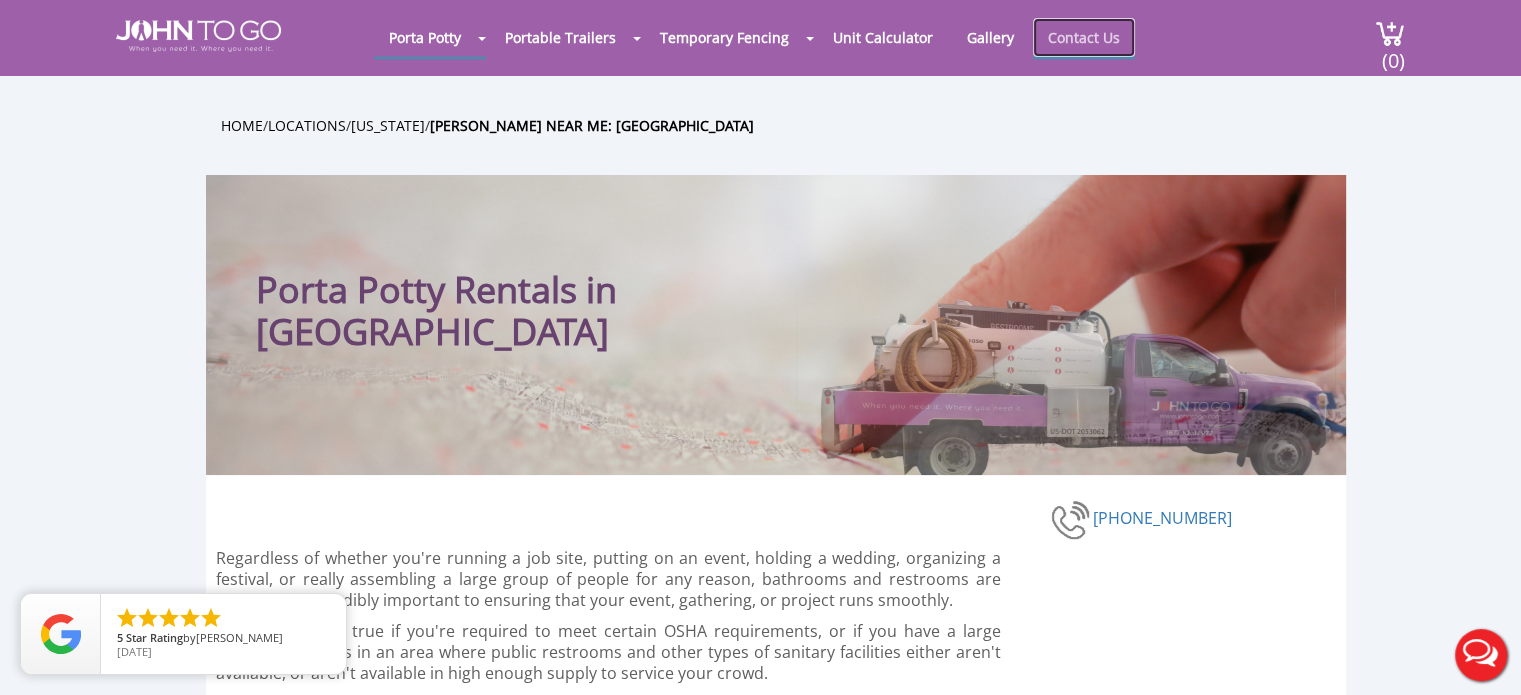 click on "Contact Us" at bounding box center [1084, 37] 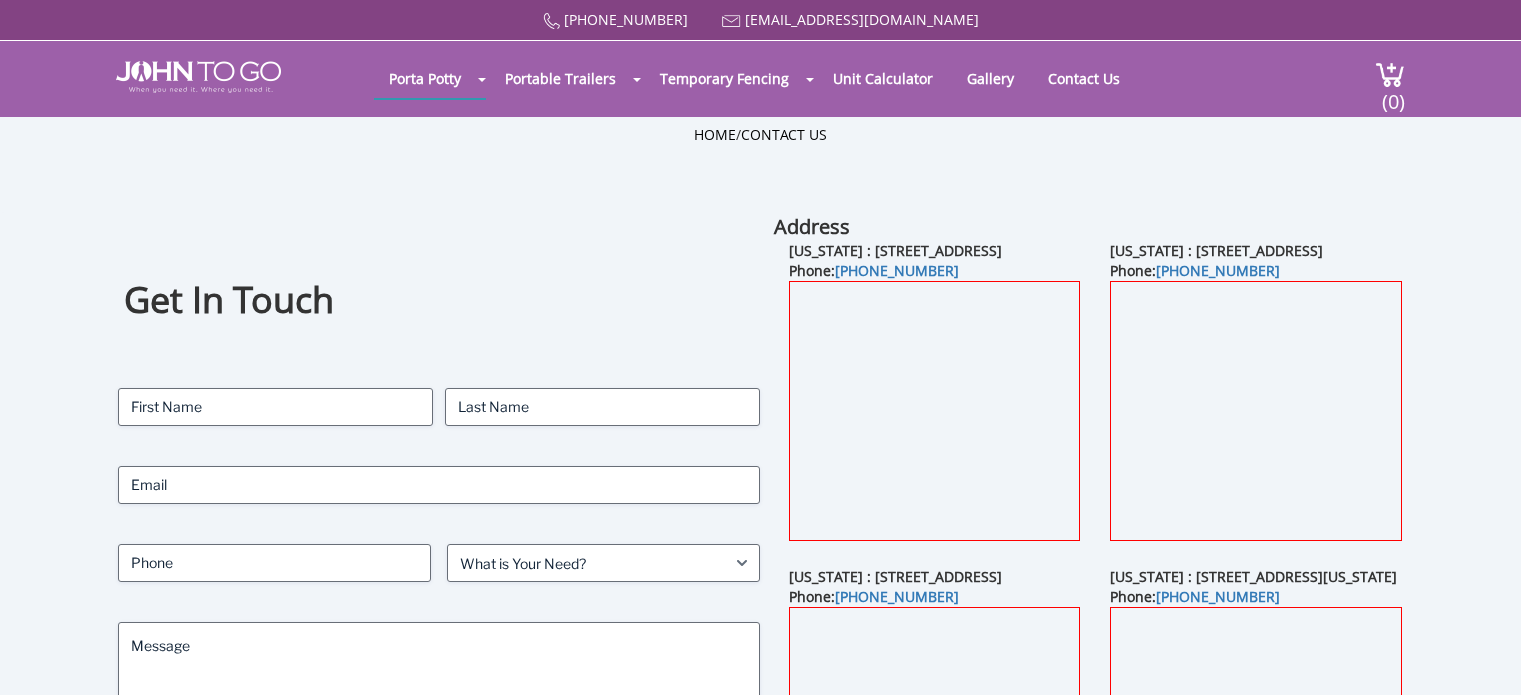 scroll, scrollTop: 0, scrollLeft: 0, axis: both 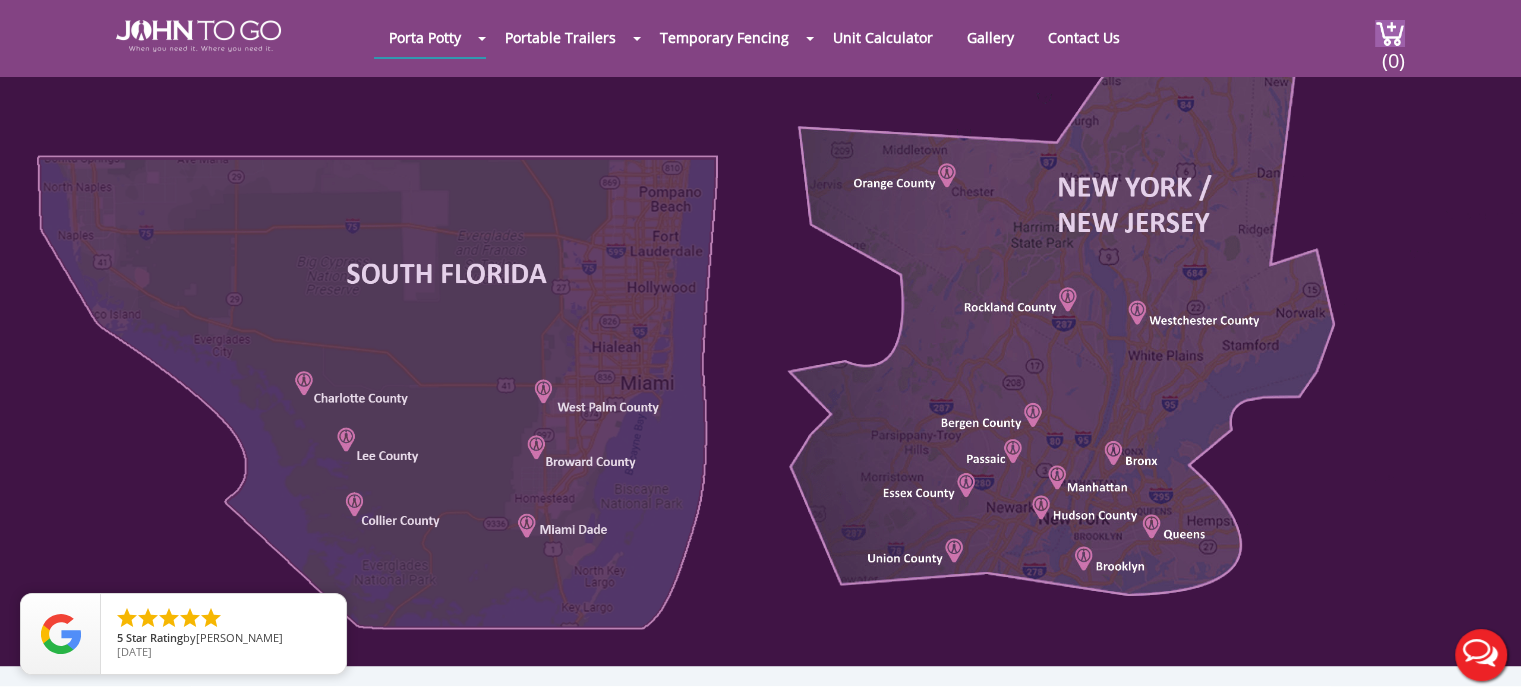 click at bounding box center (760, 286) 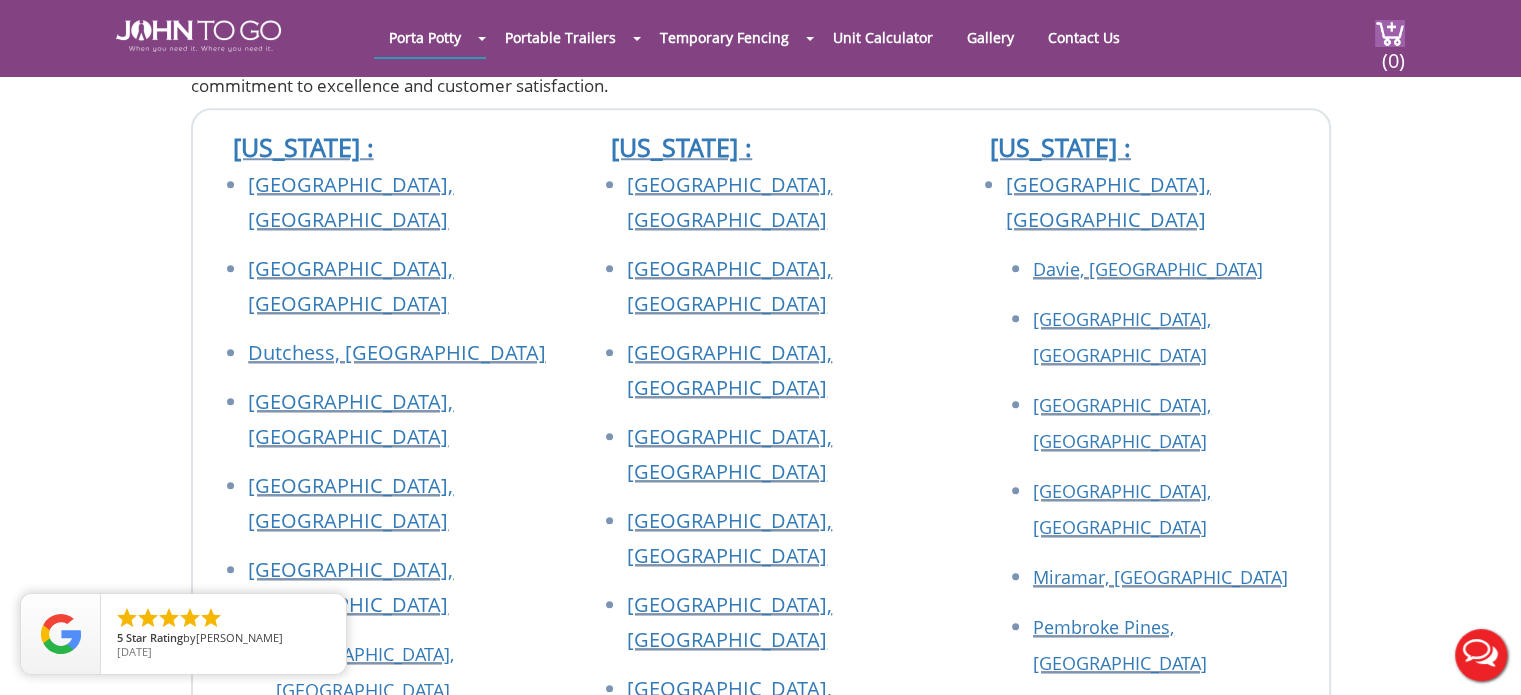 scroll, scrollTop: 1833, scrollLeft: 0, axis: vertical 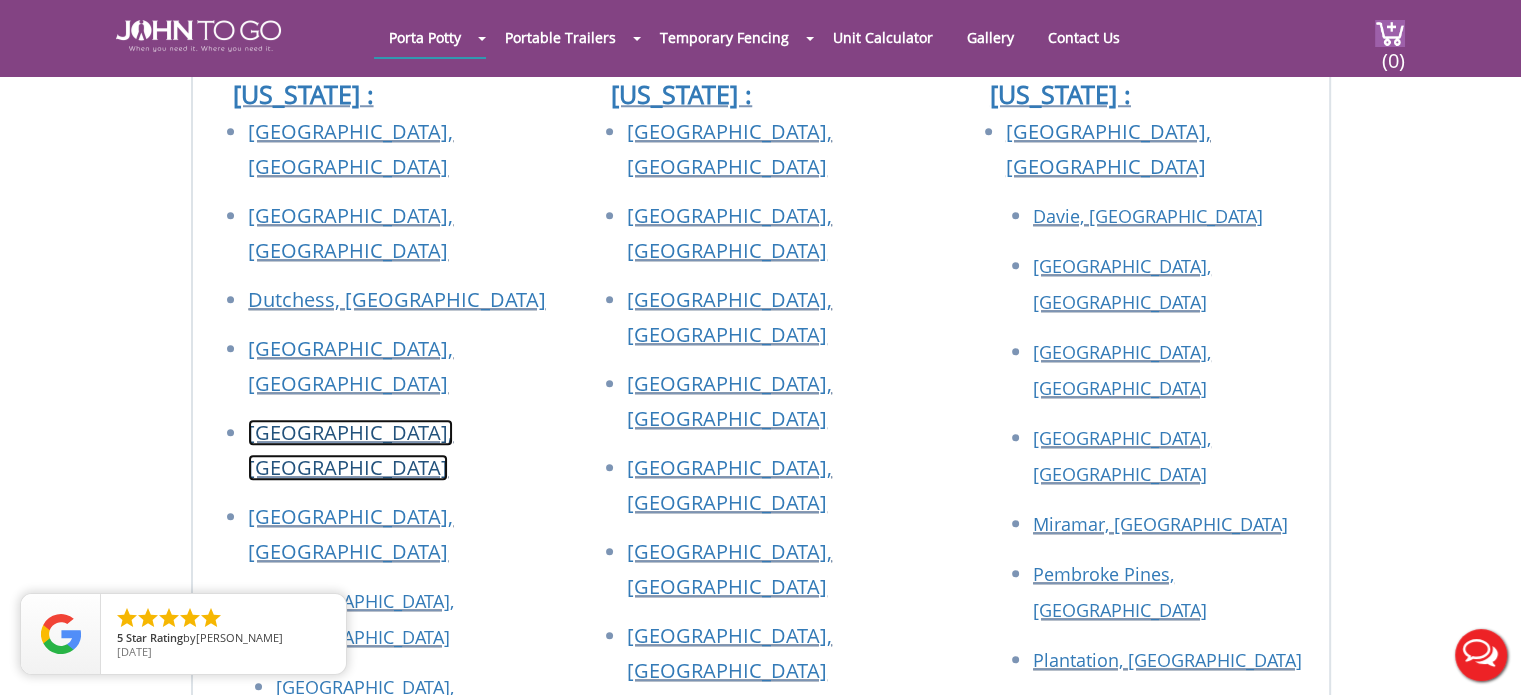 click on "Manhattan, NY" at bounding box center [350, 450] 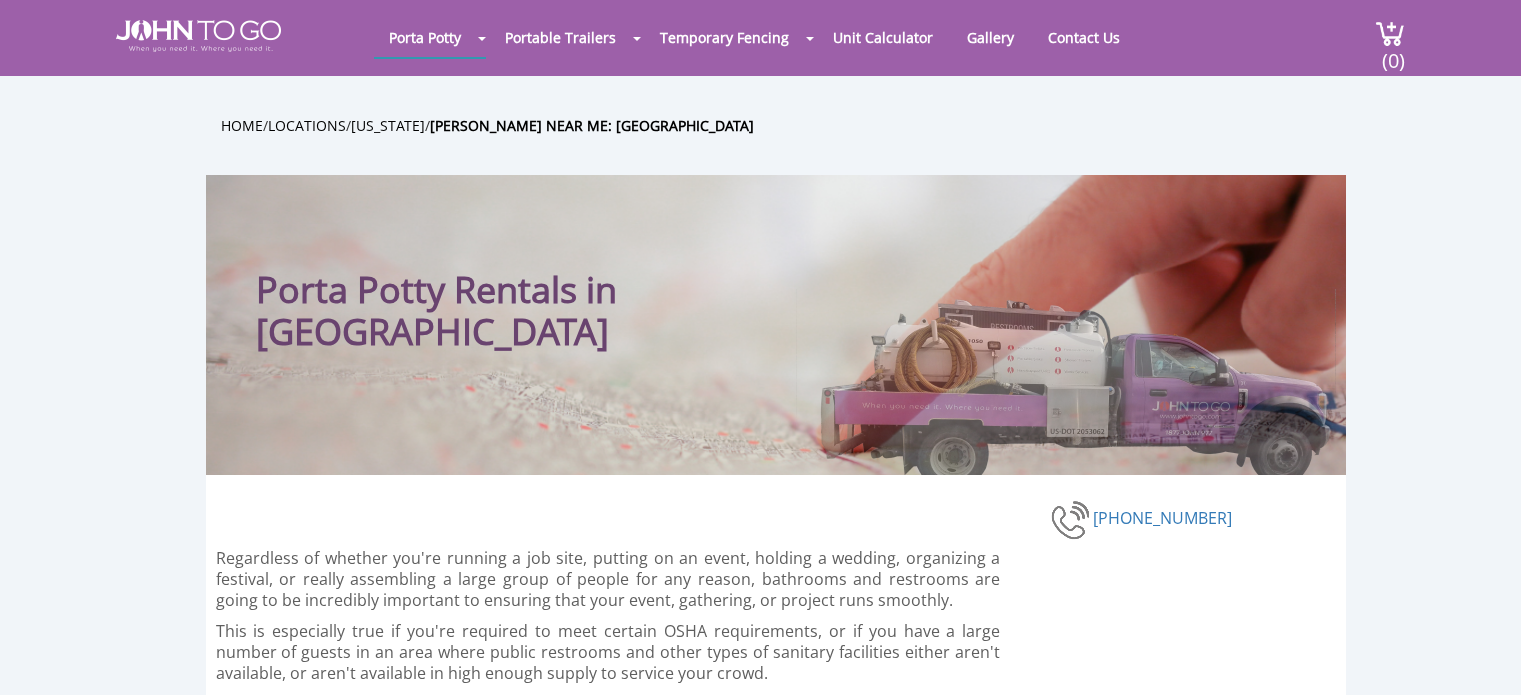 scroll, scrollTop: 0, scrollLeft: 0, axis: both 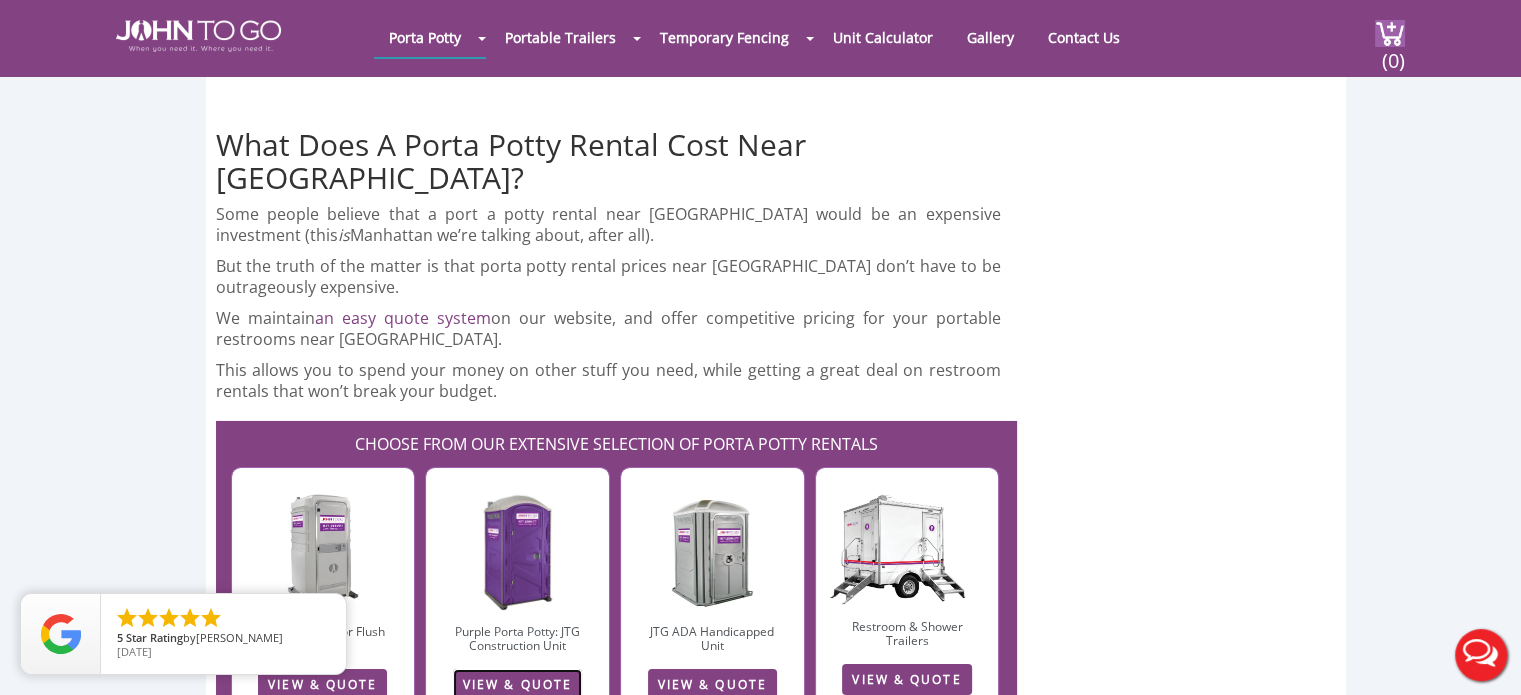 click on "VIEW & QUOTE" at bounding box center (517, 684) 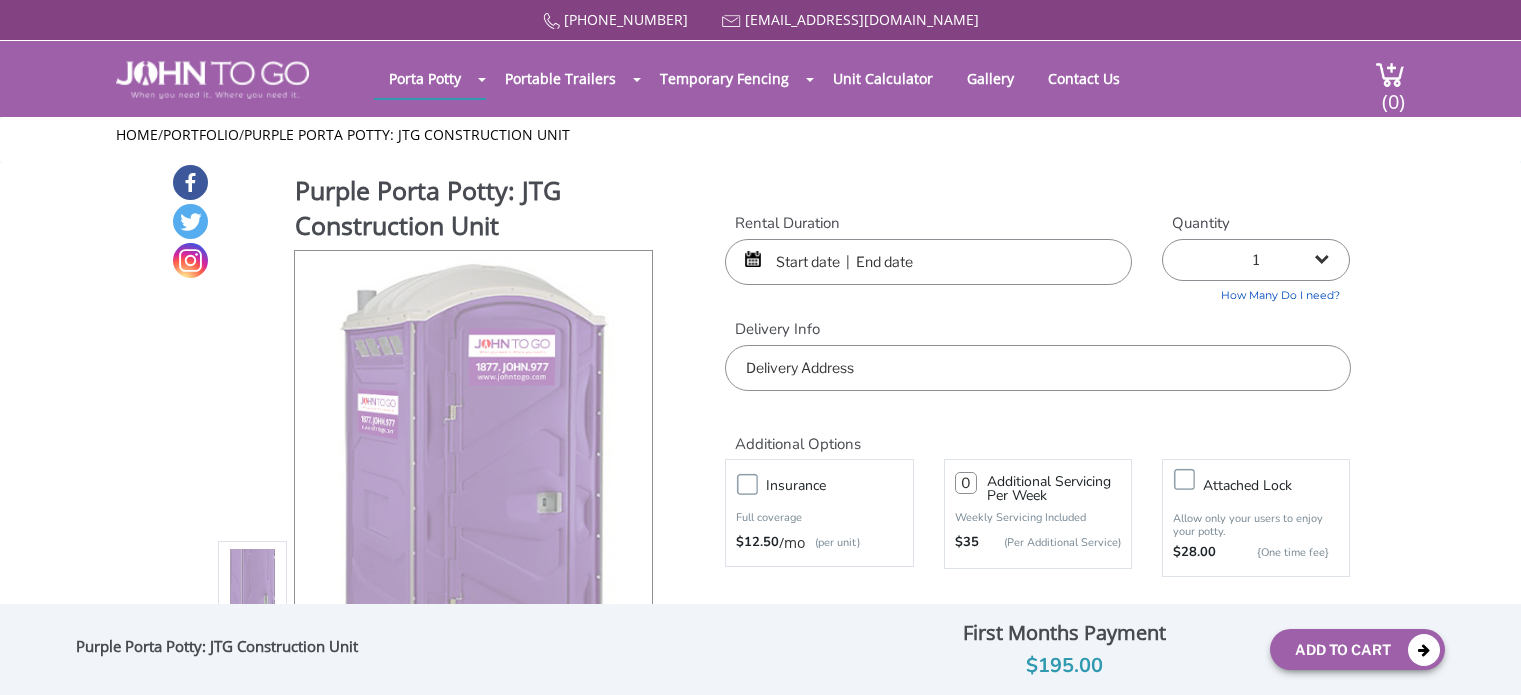 scroll, scrollTop: 0, scrollLeft: 0, axis: both 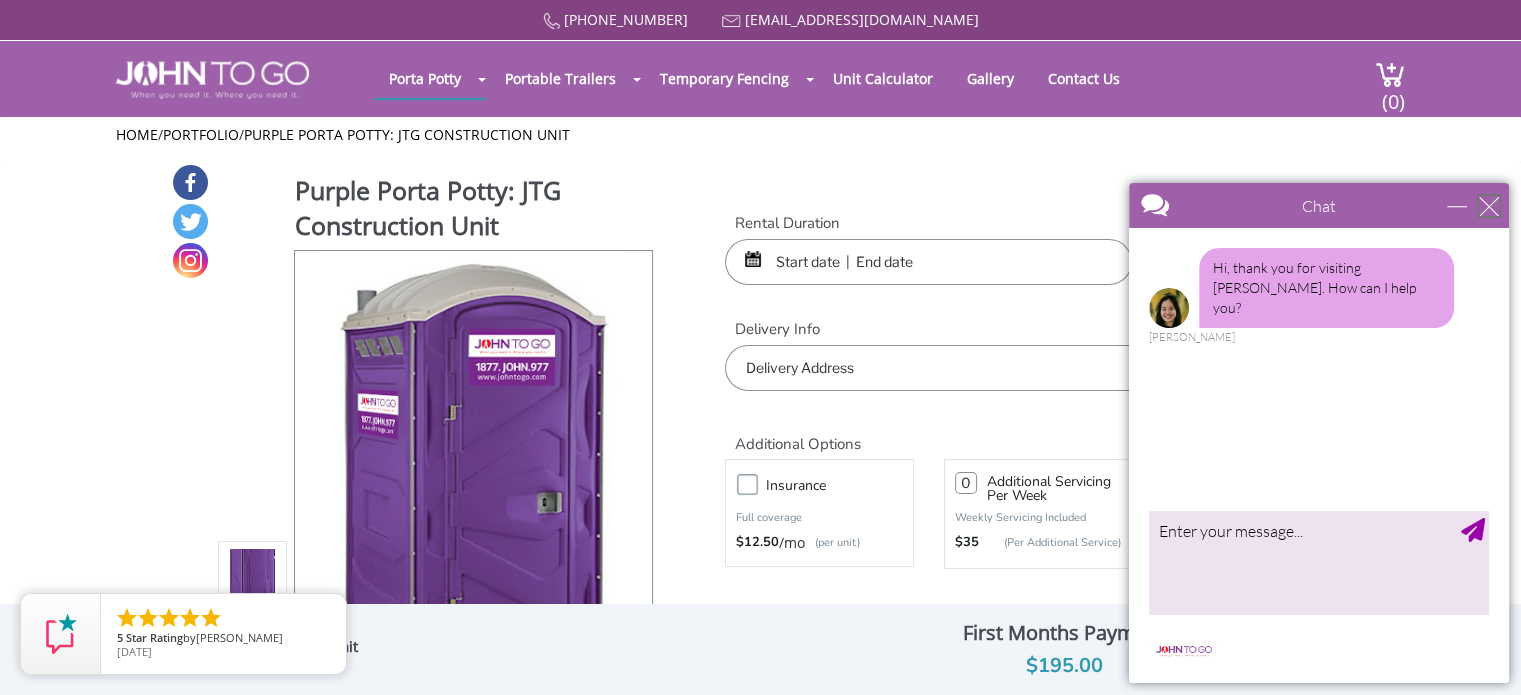 click at bounding box center (1489, 206) 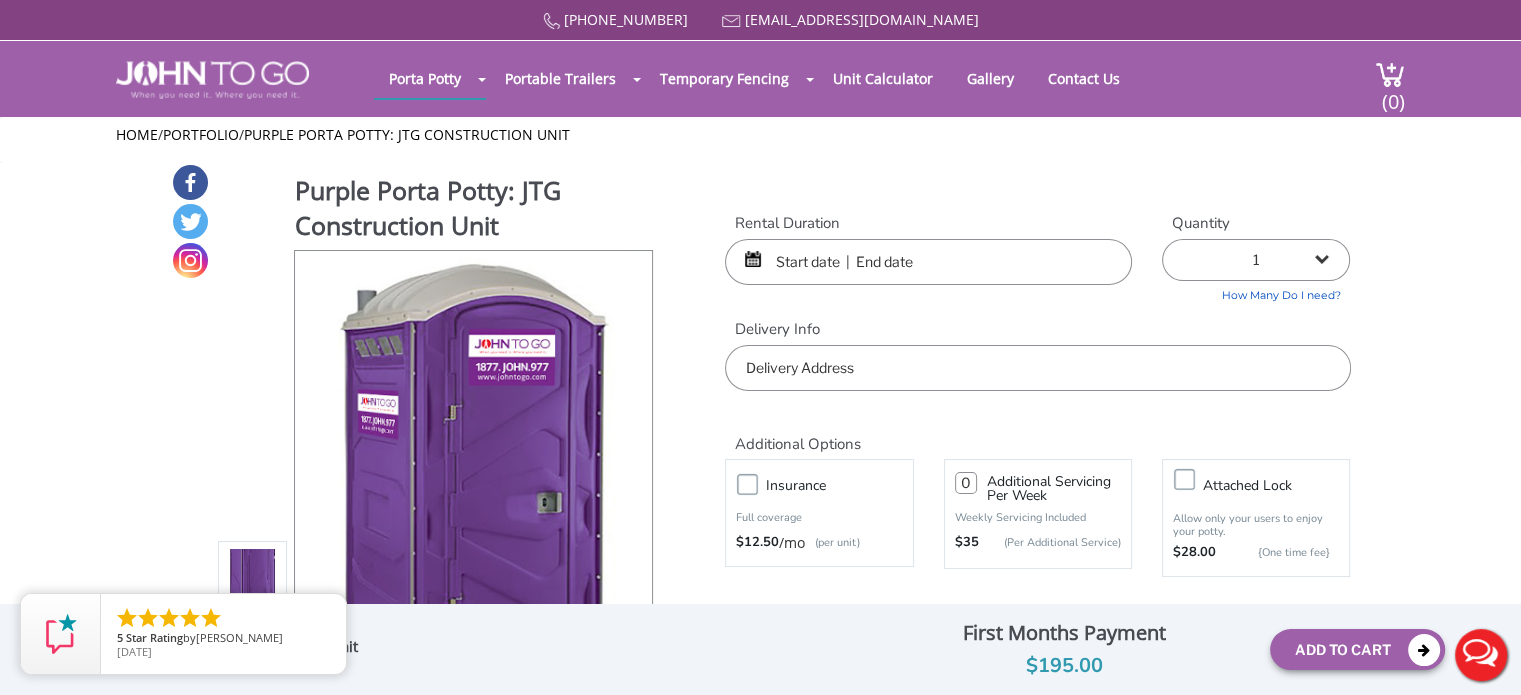 scroll, scrollTop: 0, scrollLeft: 0, axis: both 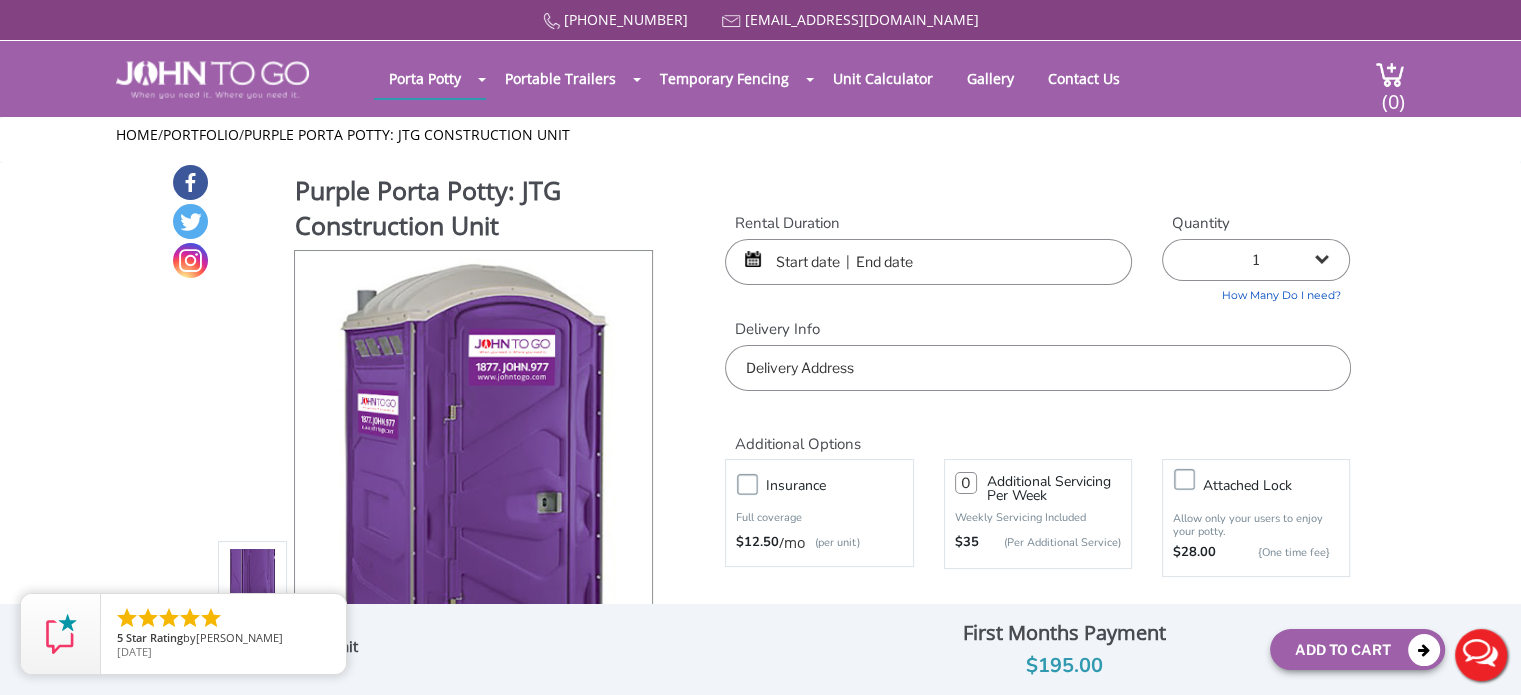 drag, startPoint x: 786, startPoint y: 266, endPoint x: 799, endPoint y: 270, distance: 13.601471 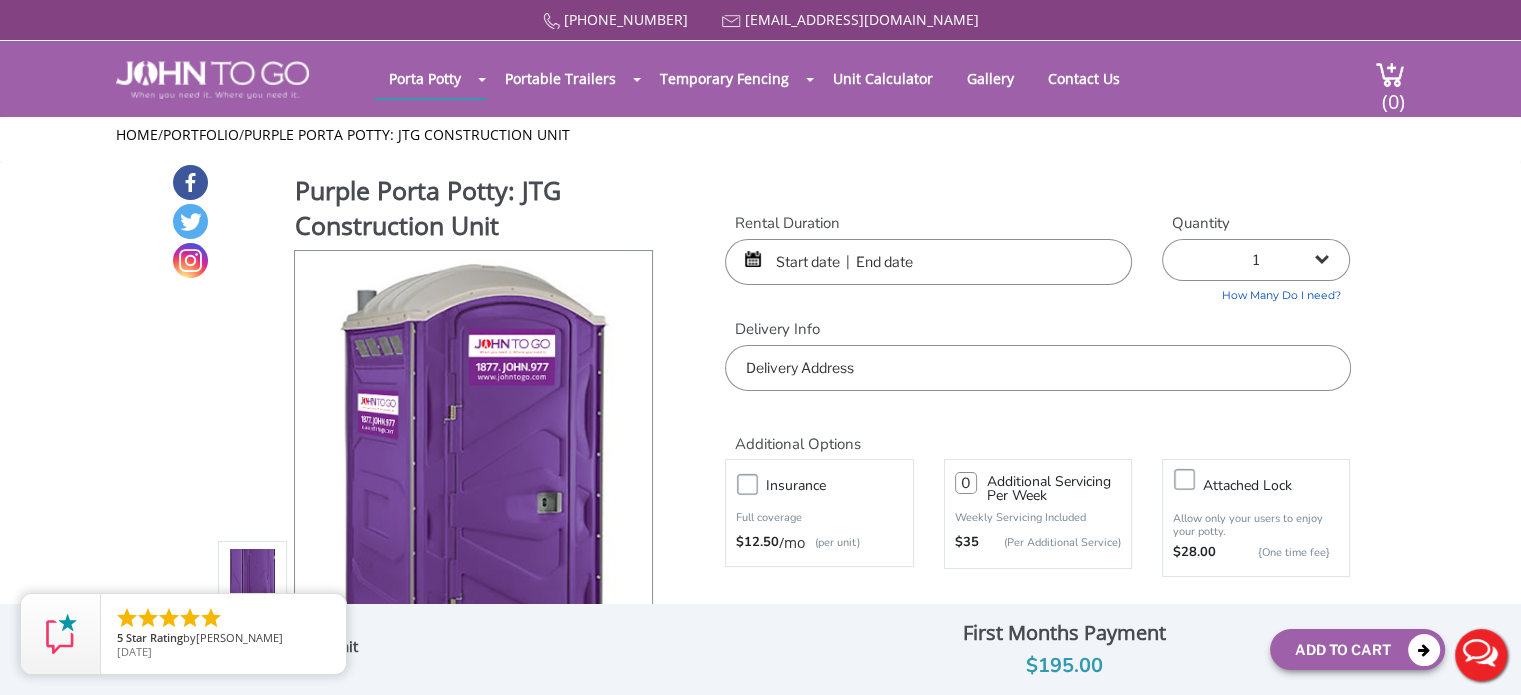 click at bounding box center (928, 262) 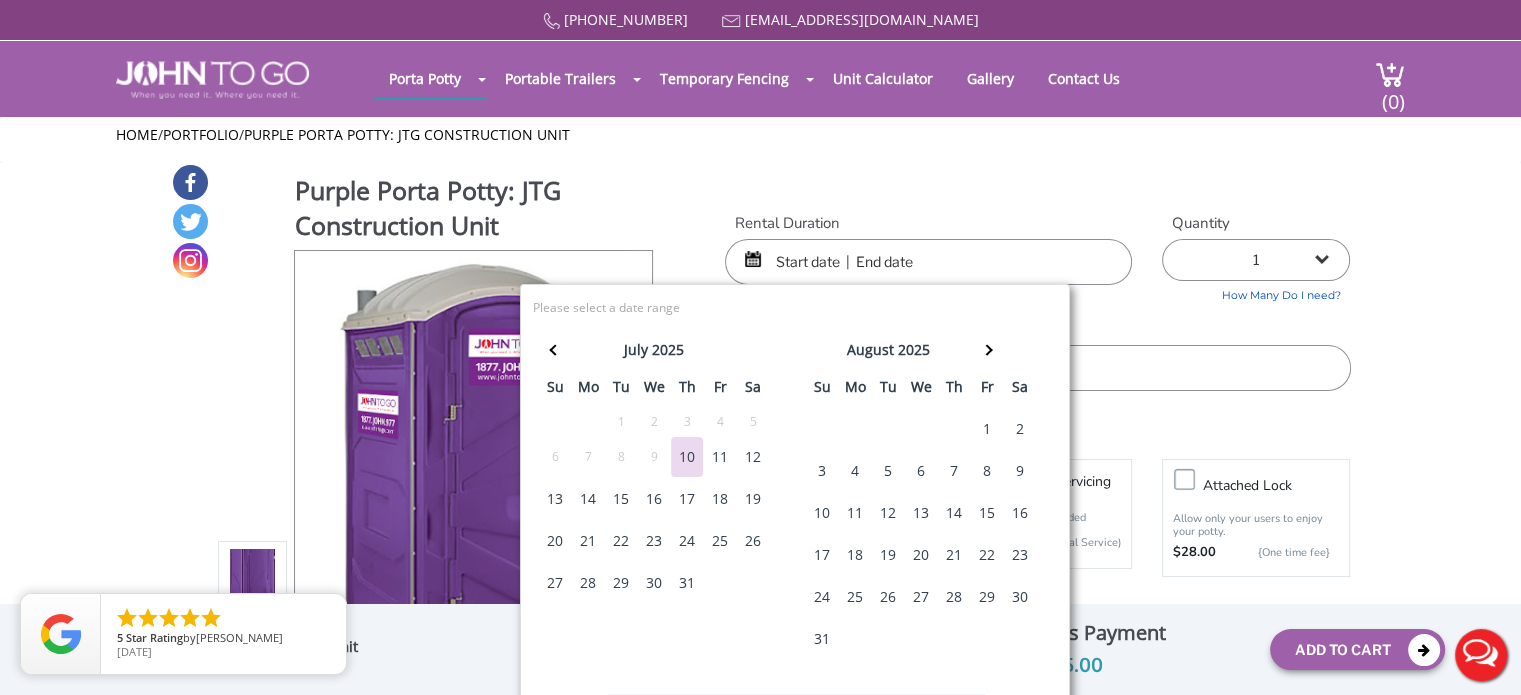 click on "26" at bounding box center (753, 541) 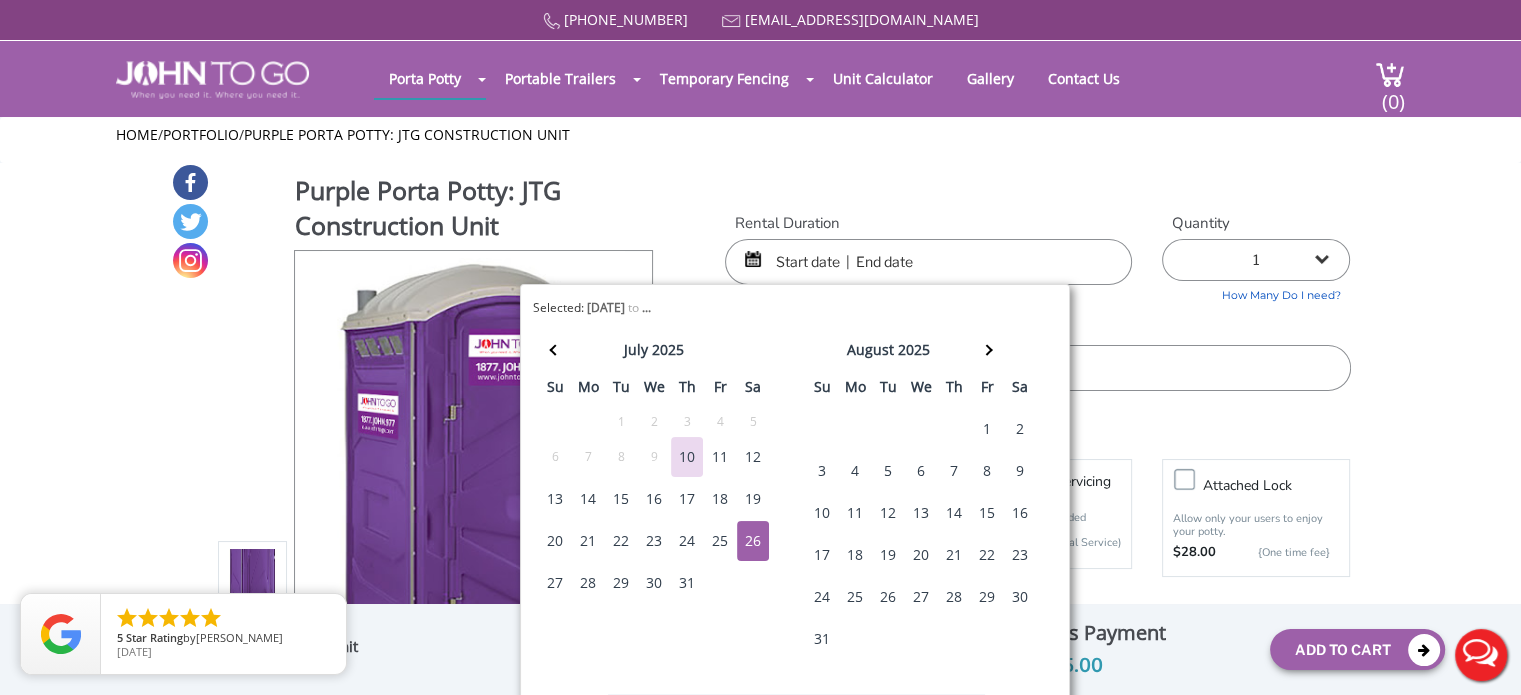 click on "26" at bounding box center (753, 541) 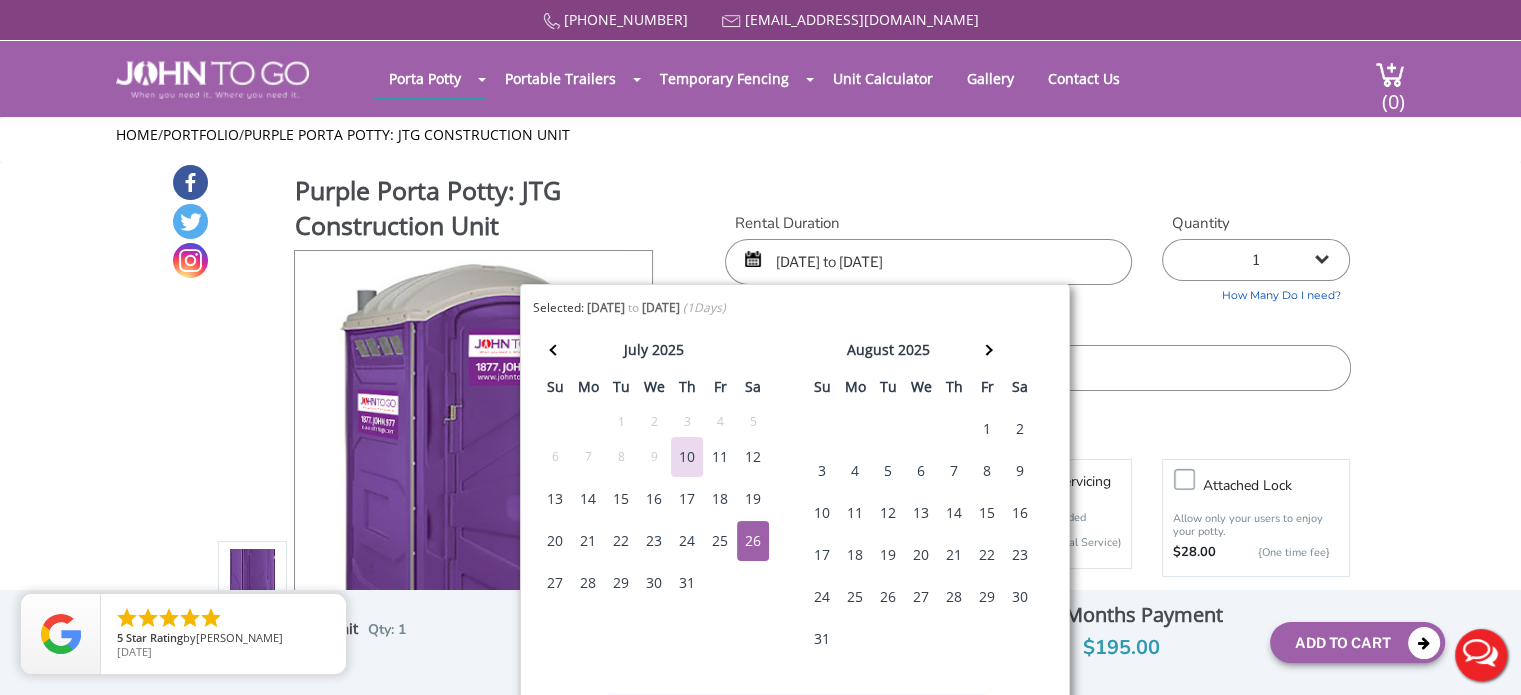 click on "29" at bounding box center (987, 597) 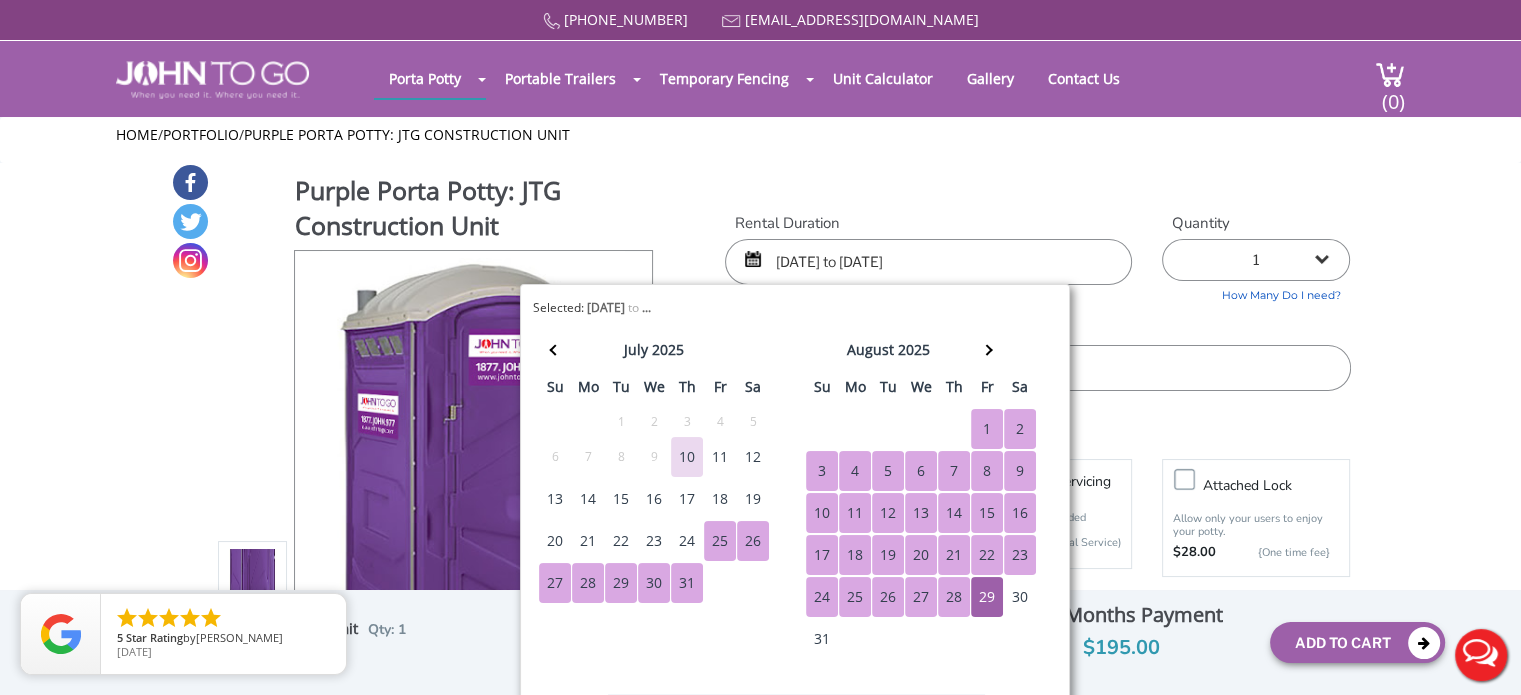 click on "20 21 22 23 24 25 26" at bounding box center [654, 542] 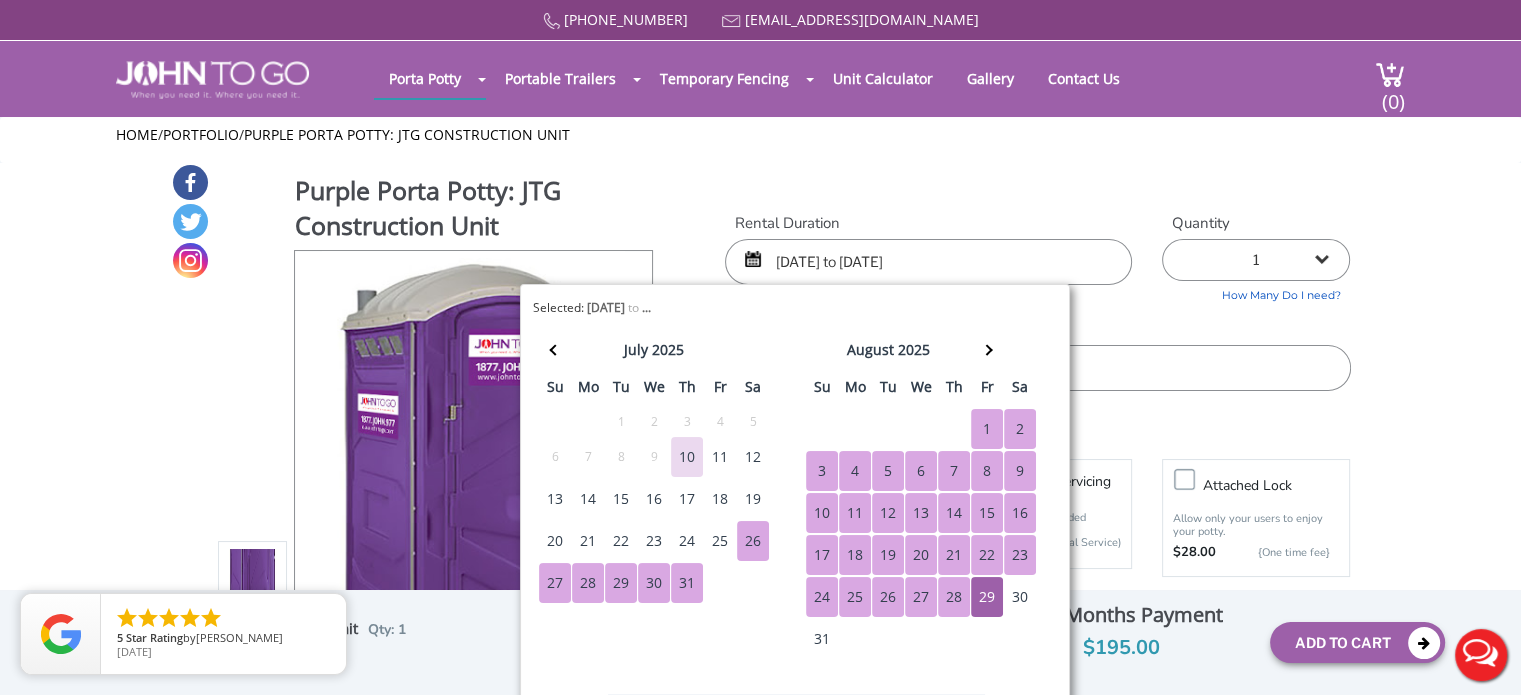 click on "26" at bounding box center [753, 541] 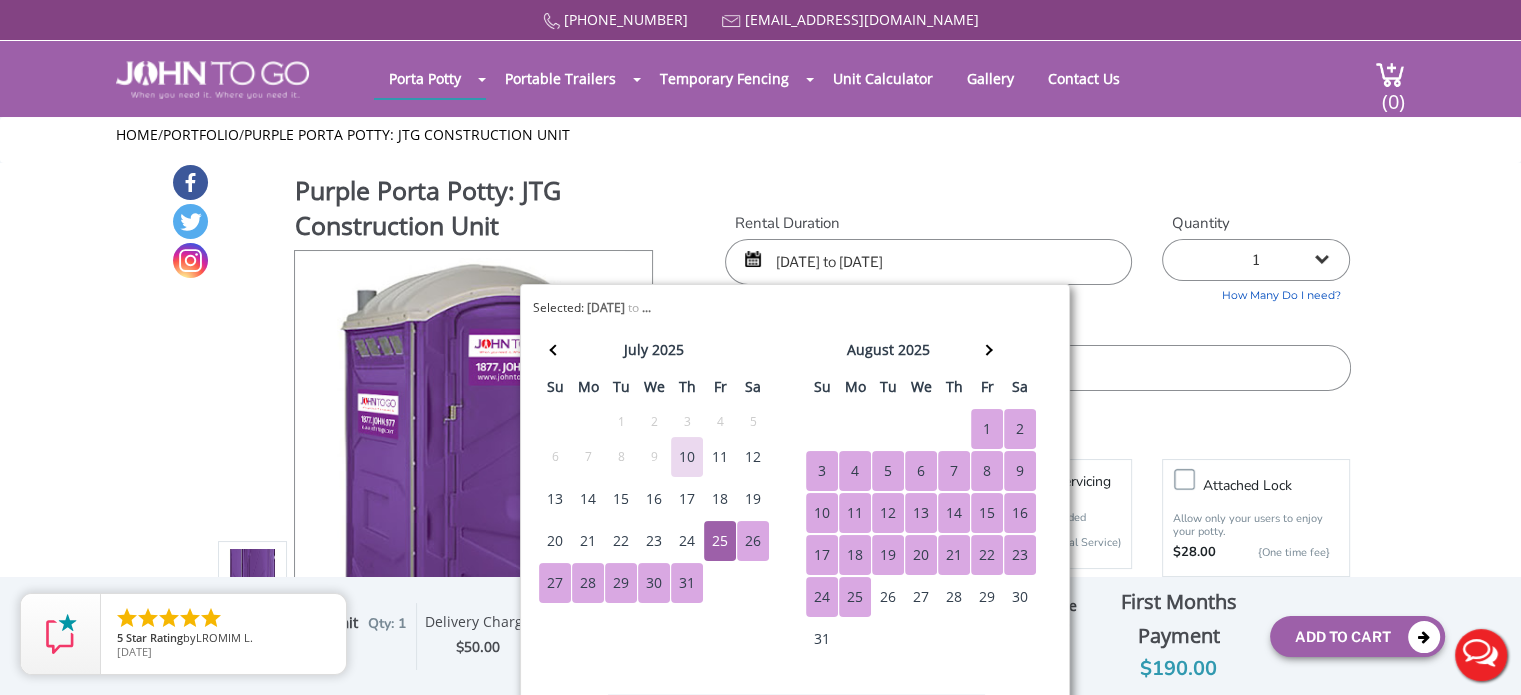 click on "25" at bounding box center [855, 597] 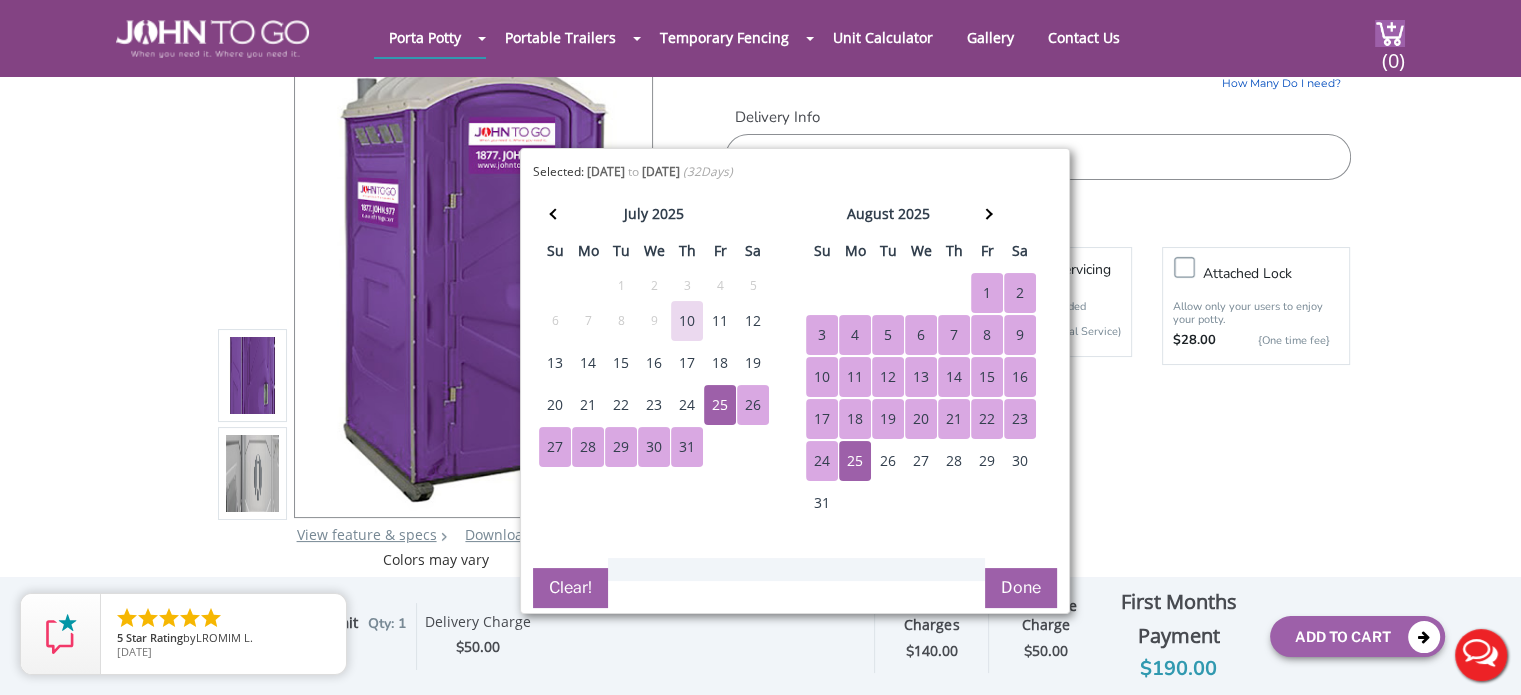 scroll, scrollTop: 166, scrollLeft: 0, axis: vertical 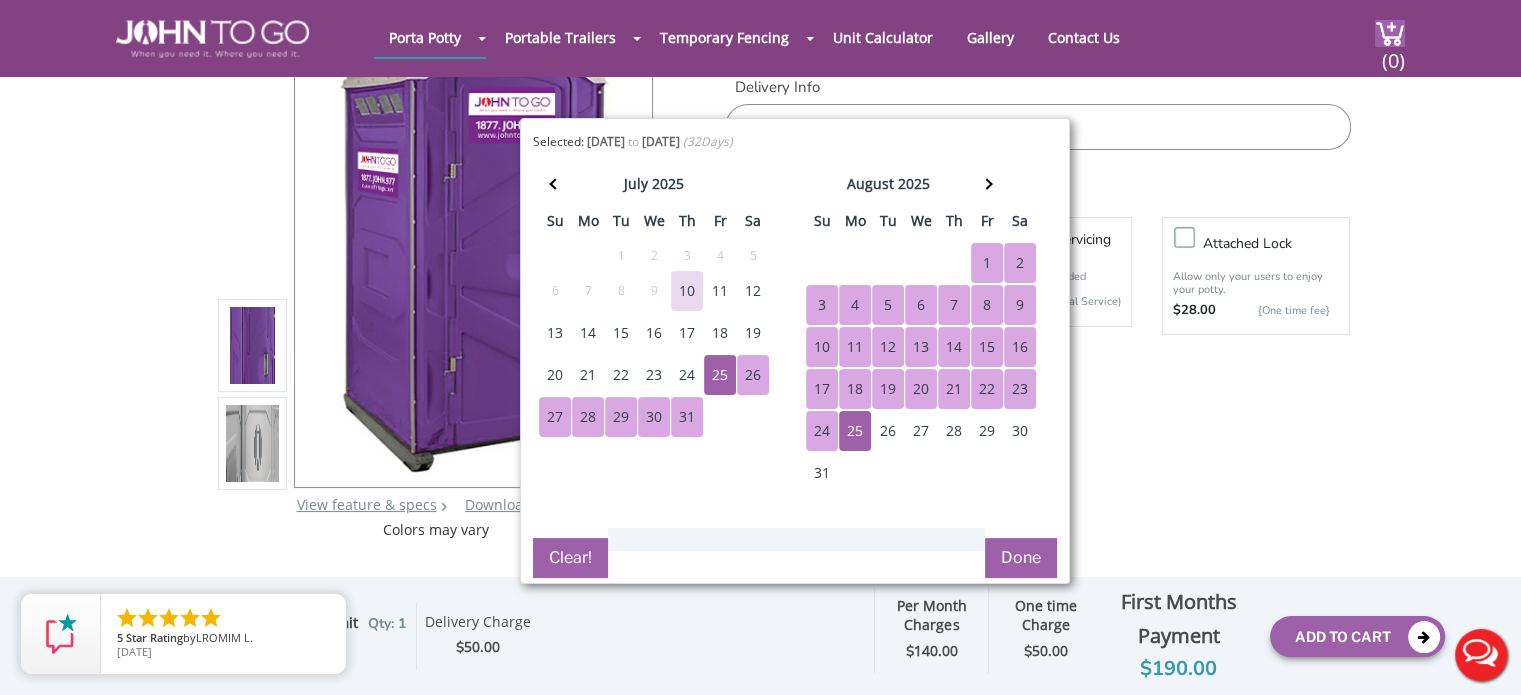 click on "Done" at bounding box center (1021, 558) 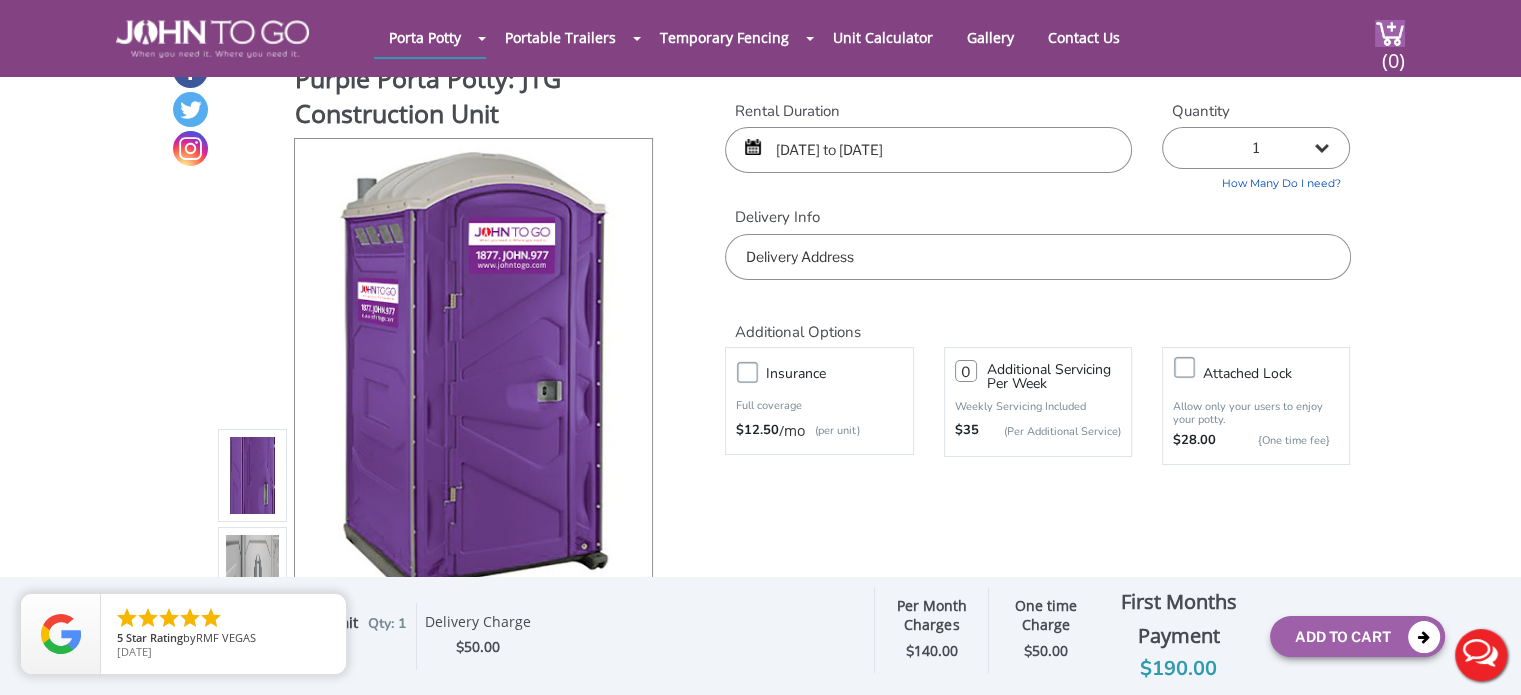 scroll, scrollTop: 0, scrollLeft: 0, axis: both 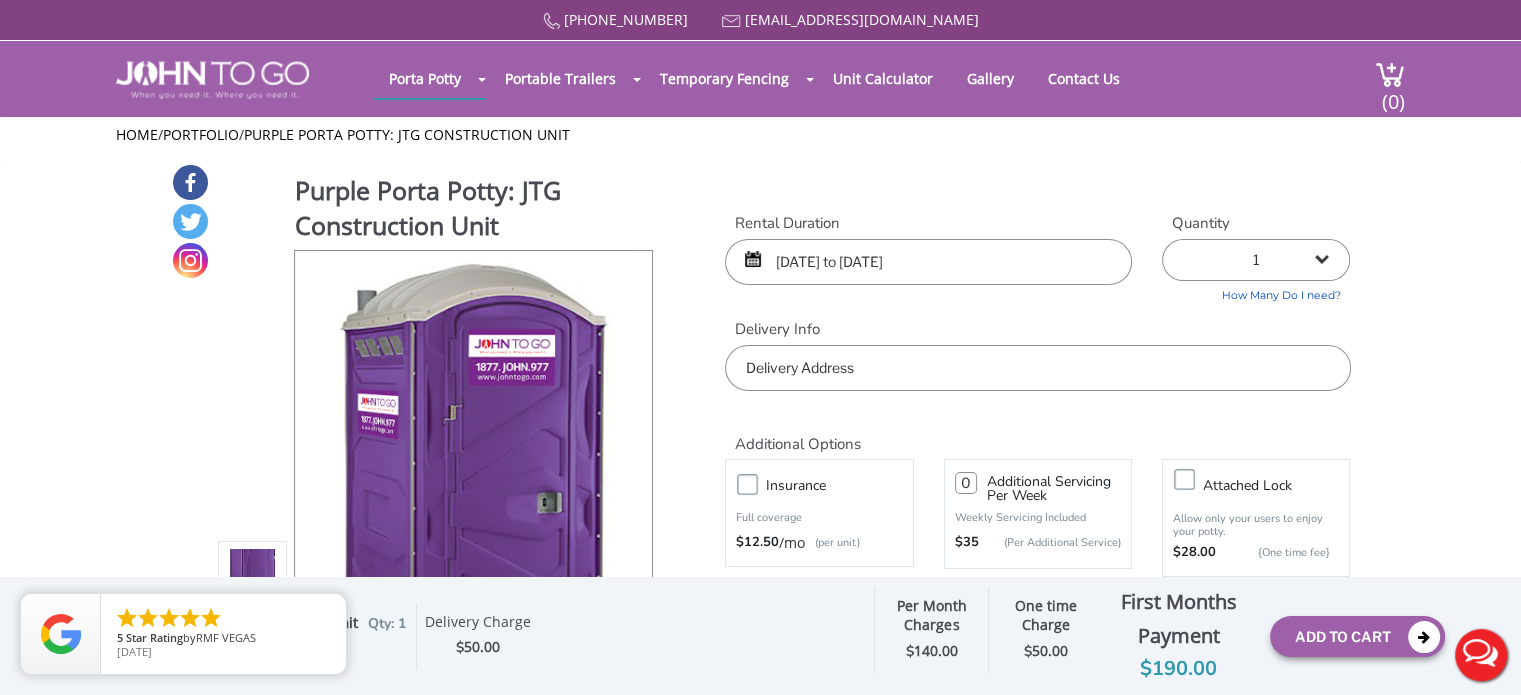 click on "1
2 (5% discount)
3 (8% discount)
4 (10% discount)
5 (12% discount)
6 (12% discount)
7 (12% discount)
8 (12% discount)
9 (12% discount)
10 (12% discount)
11 (12% discount)
12 (12% discount)
13 (12% discount)
14 (12% discount)
15 (12% discount)
16 (12% discount)
17 (12% discount)
18 (12% discount)
19 (12% discount)
20 (12% discount)
21 (12% discount)
22 (12% discount)
23 (12% discount)
24 (12% discount)
25 (12% discount)" at bounding box center (1256, 260) 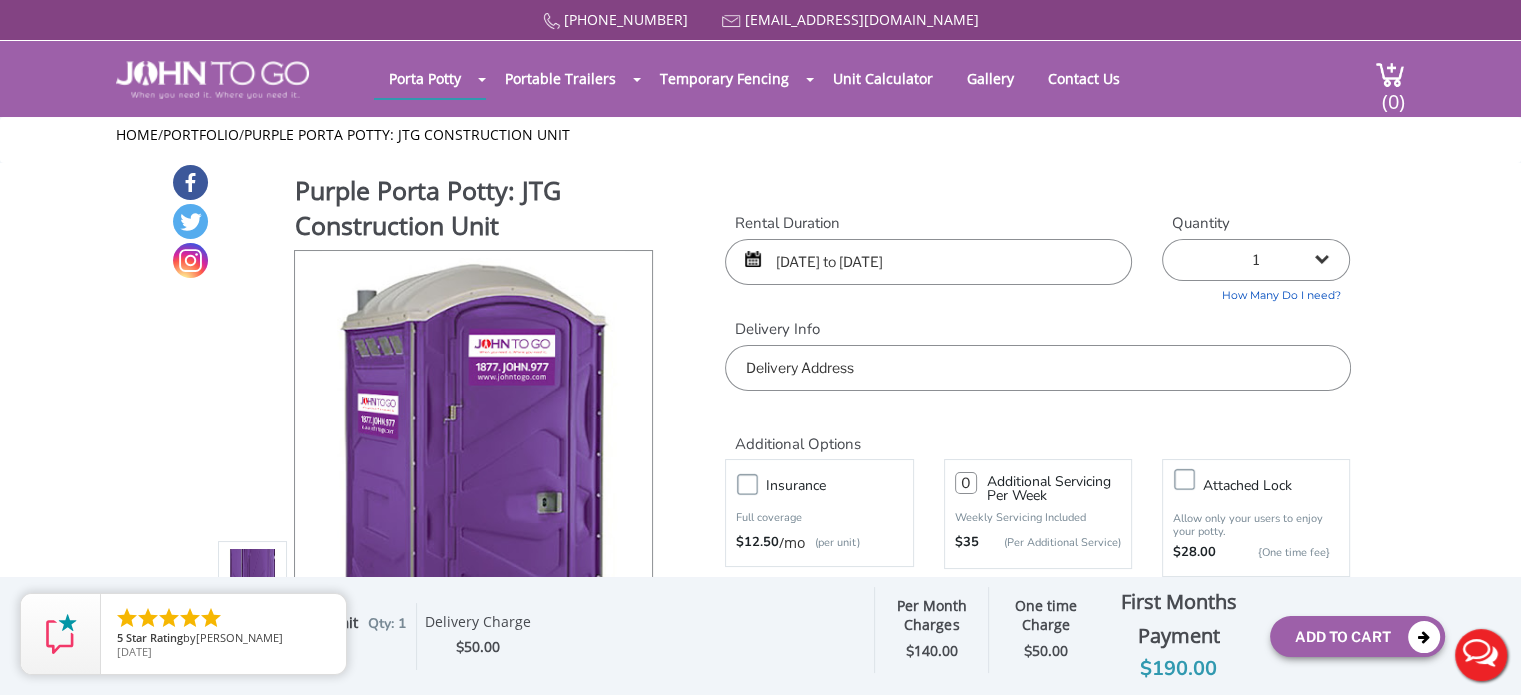 select on "2" 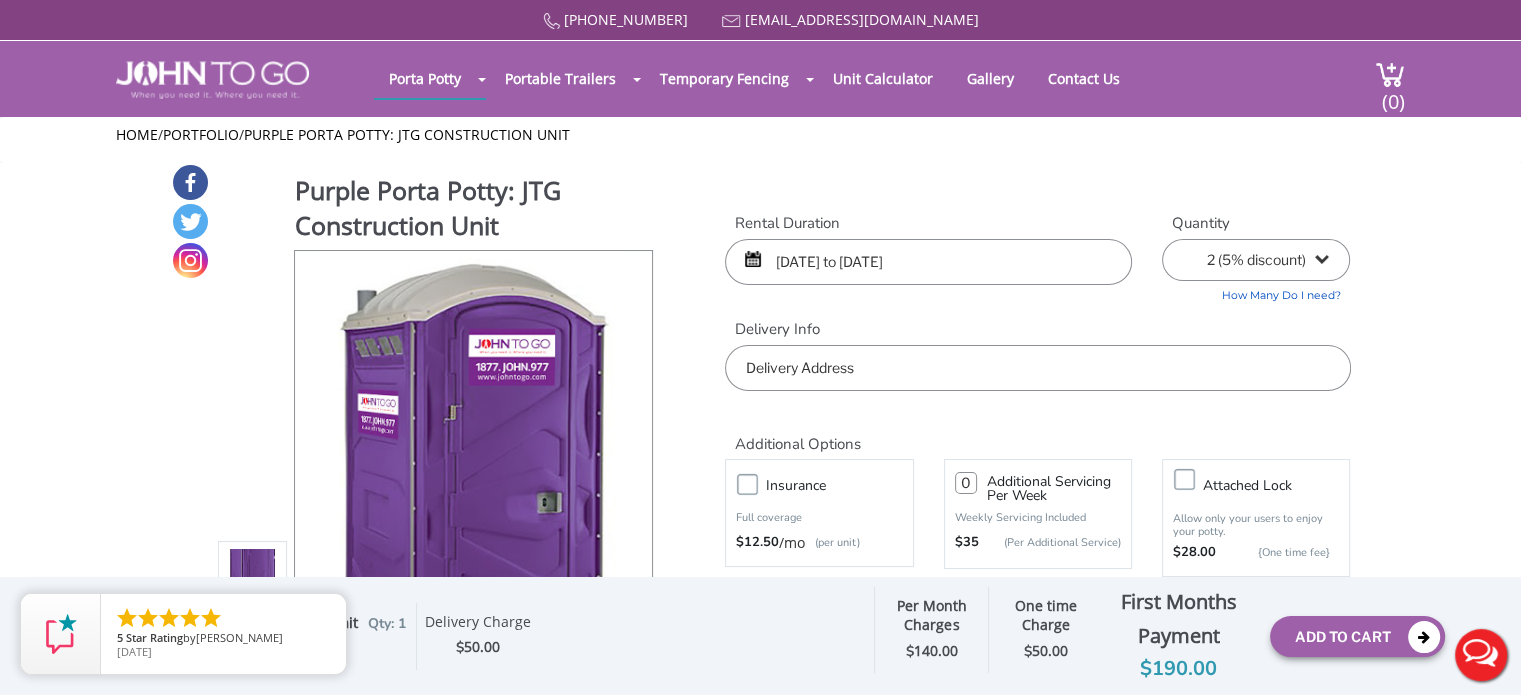 click on "1
2 (5% discount)
3 (8% discount)
4 (10% discount)
5 (12% discount)
6 (12% discount)
7 (12% discount)
8 (12% discount)
9 (12% discount)
10 (12% discount)
11 (12% discount)
12 (12% discount)
13 (12% discount)
14 (12% discount)
15 (12% discount)
16 (12% discount)
17 (12% discount)
18 (12% discount)
19 (12% discount)
20 (12% discount)
21 (12% discount)
22 (12% discount)
23 (12% discount)
24 (12% discount)
25 (12% discount)" at bounding box center [1256, 260] 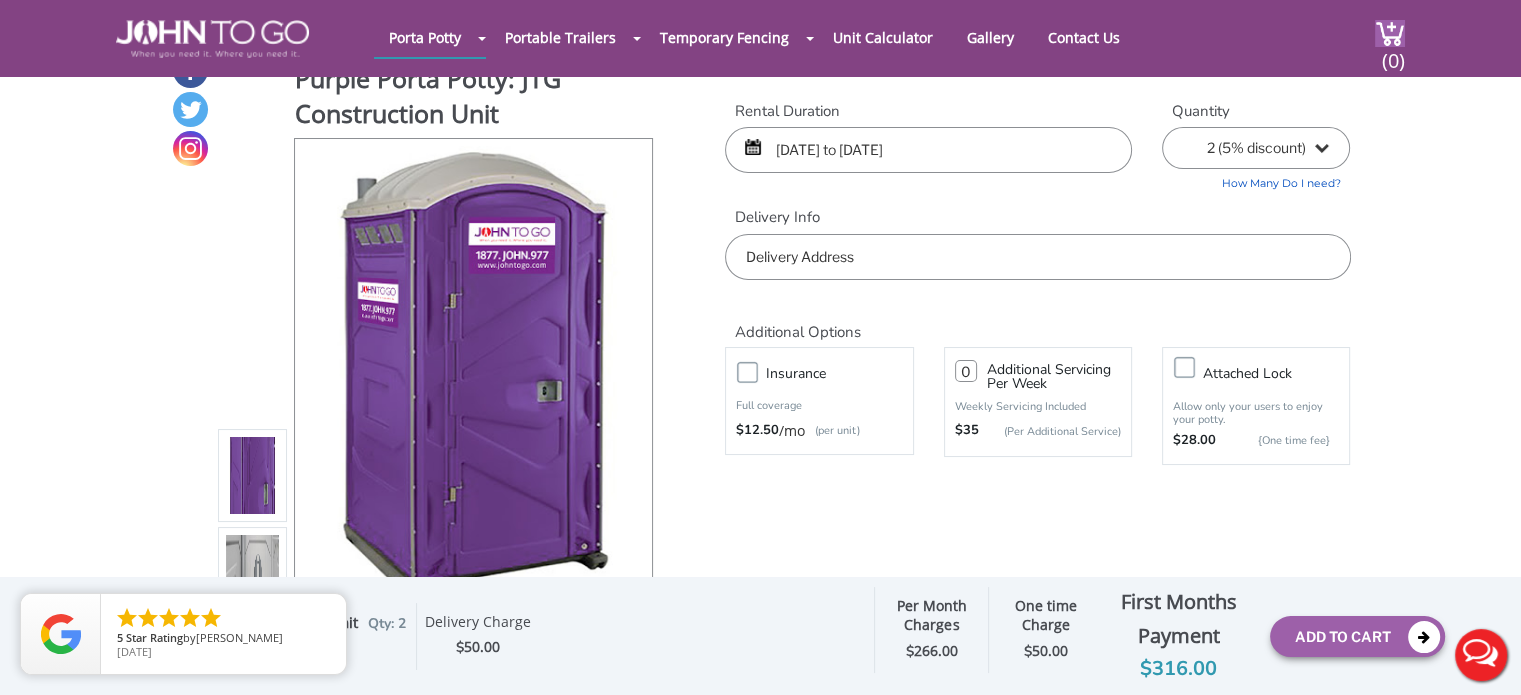 scroll, scrollTop: 0, scrollLeft: 0, axis: both 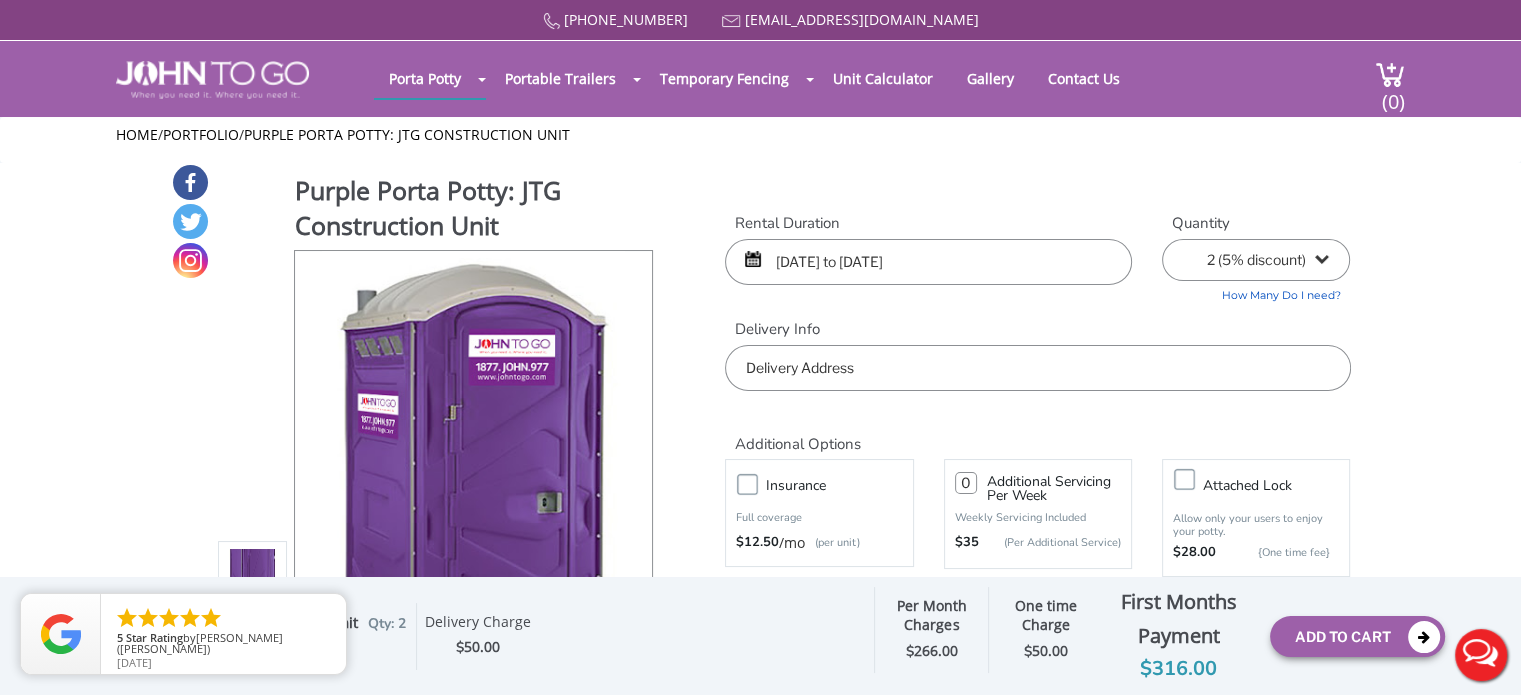 click on "Purple Porta Potty: JTG Construction Unit
View feature & specs
Download Pdf
Product PDF
Addon PDF
Colors may vary
Rental Duration
[DATE] to [DATE]
Quantity
1
$ -" at bounding box center (760, 2579) 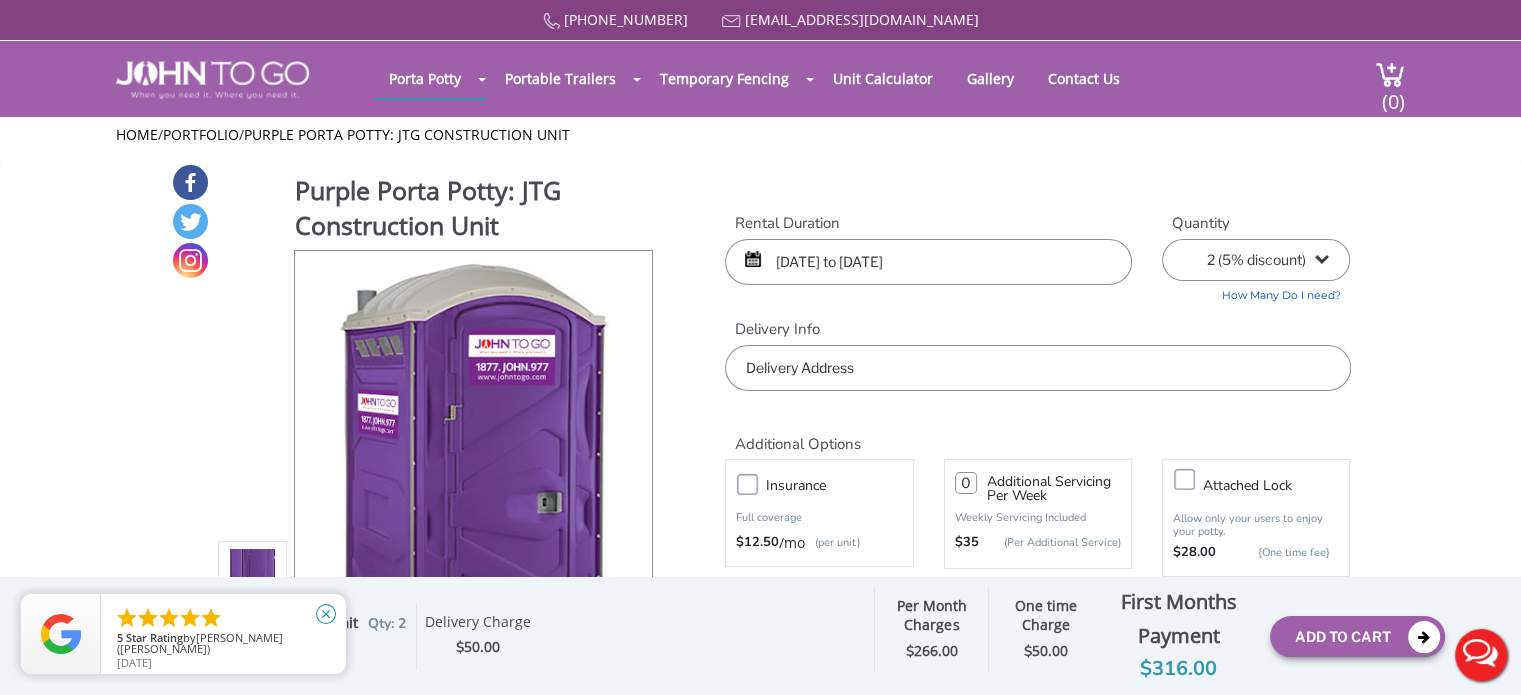click on "close" at bounding box center (326, 614) 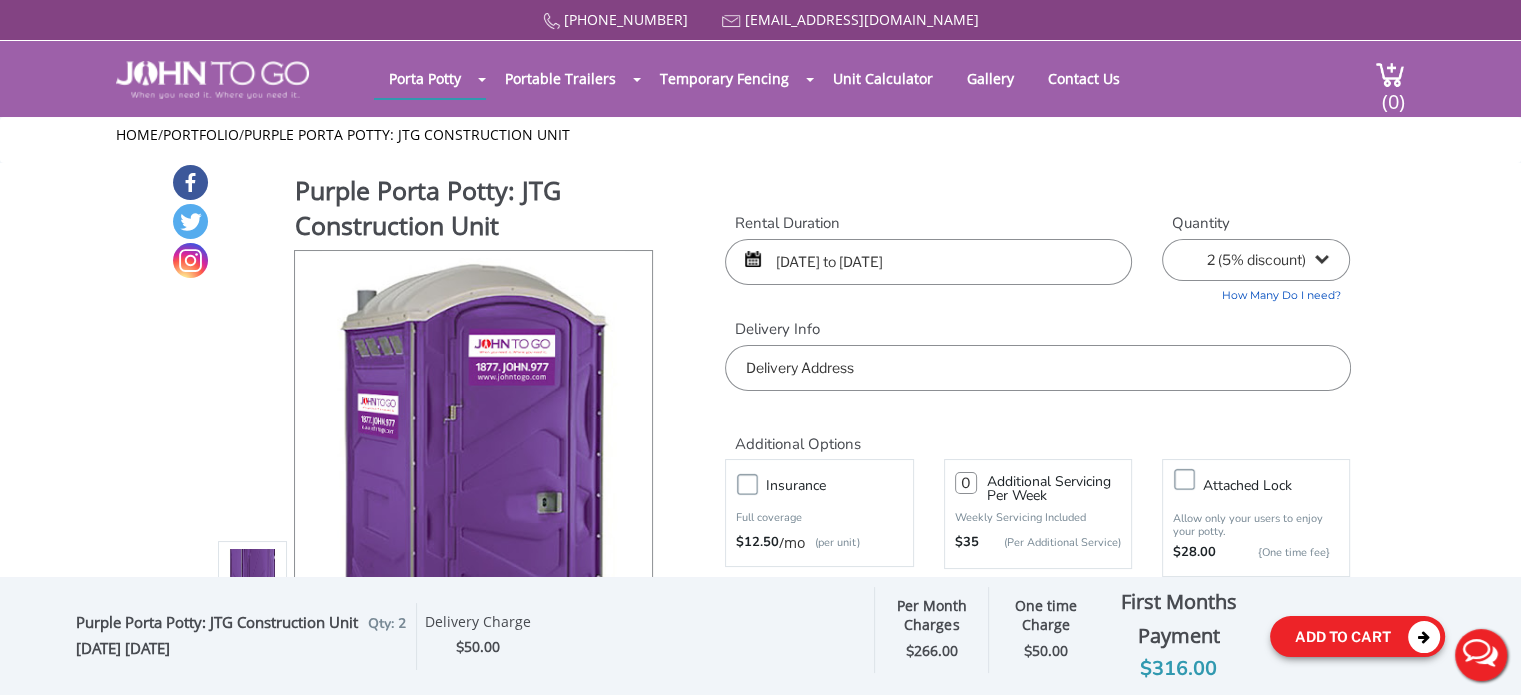 click on "Add To Cart" at bounding box center (1357, 636) 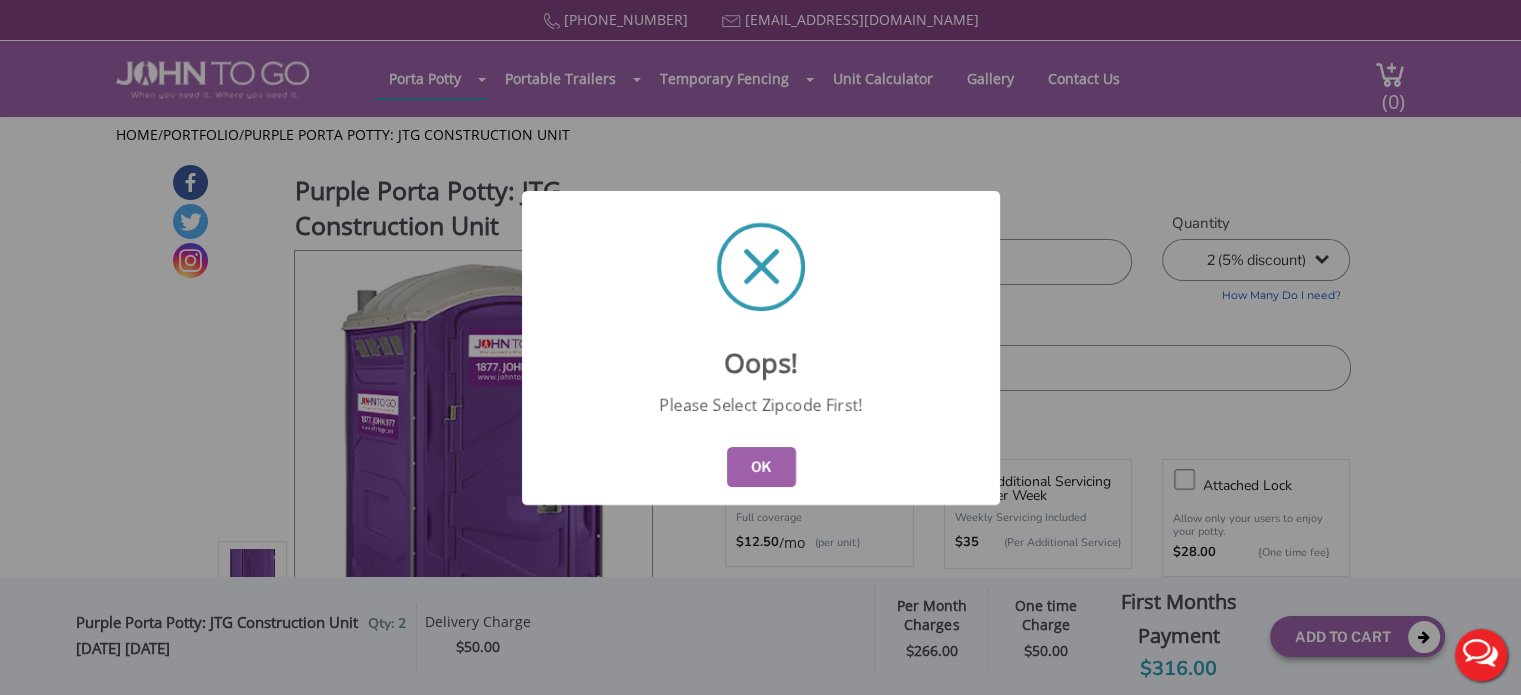 drag, startPoint x: 737, startPoint y: 459, endPoint x: 785, endPoint y: 476, distance: 50.92151 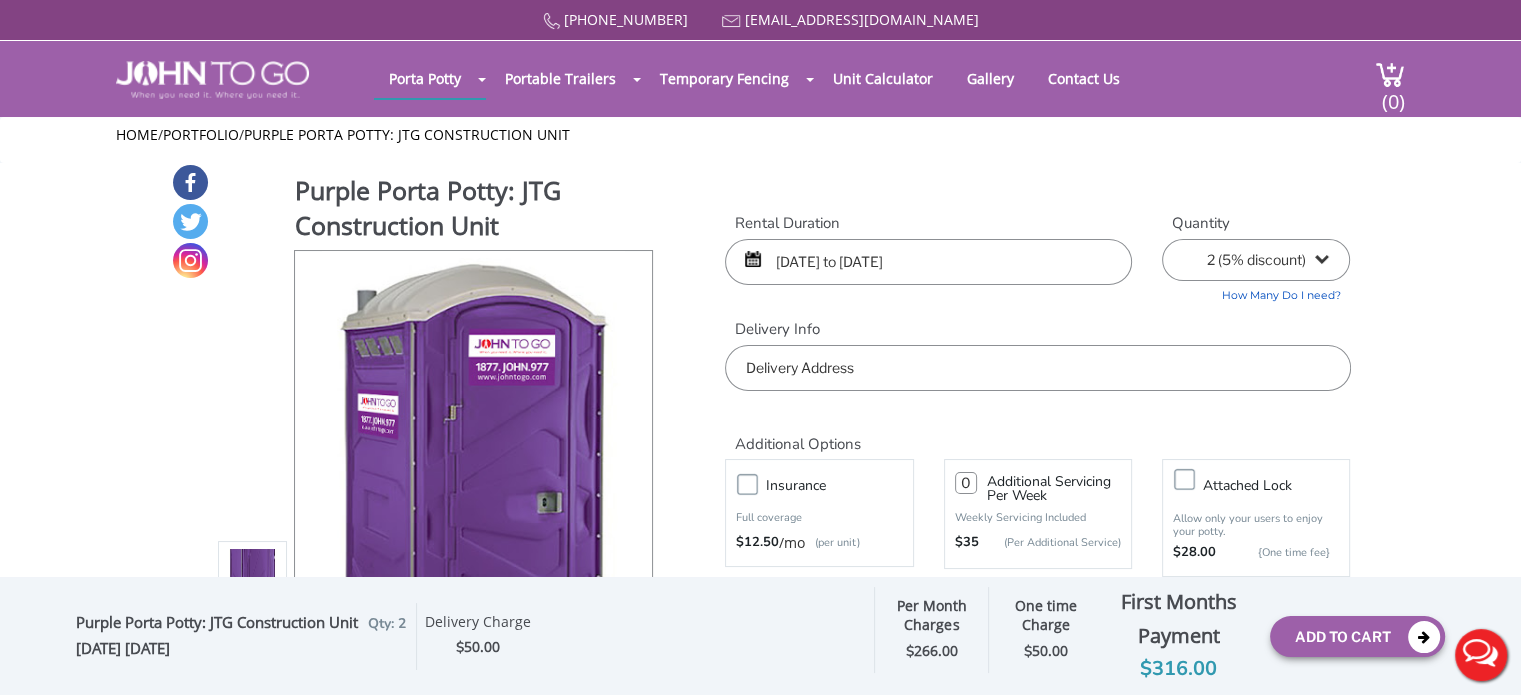 click at bounding box center [1037, 368] 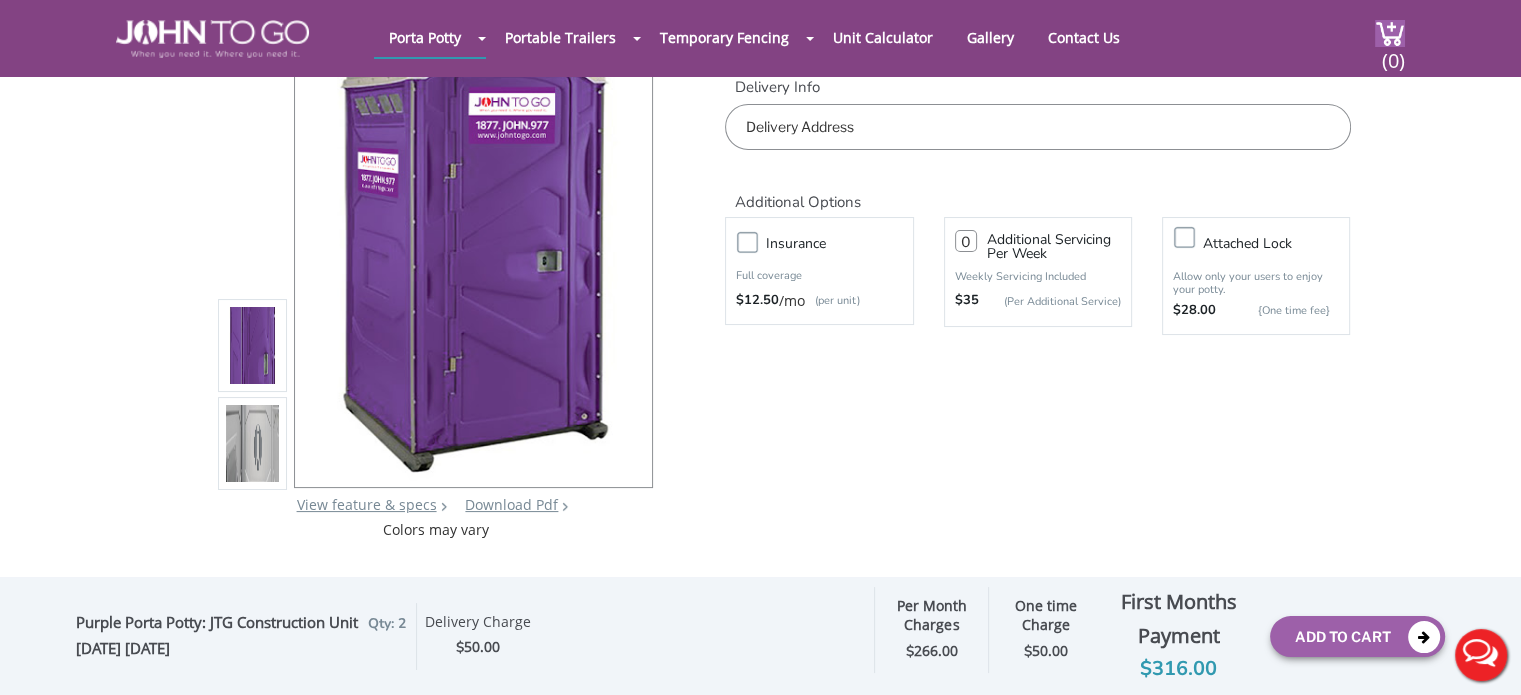 scroll, scrollTop: 0, scrollLeft: 0, axis: both 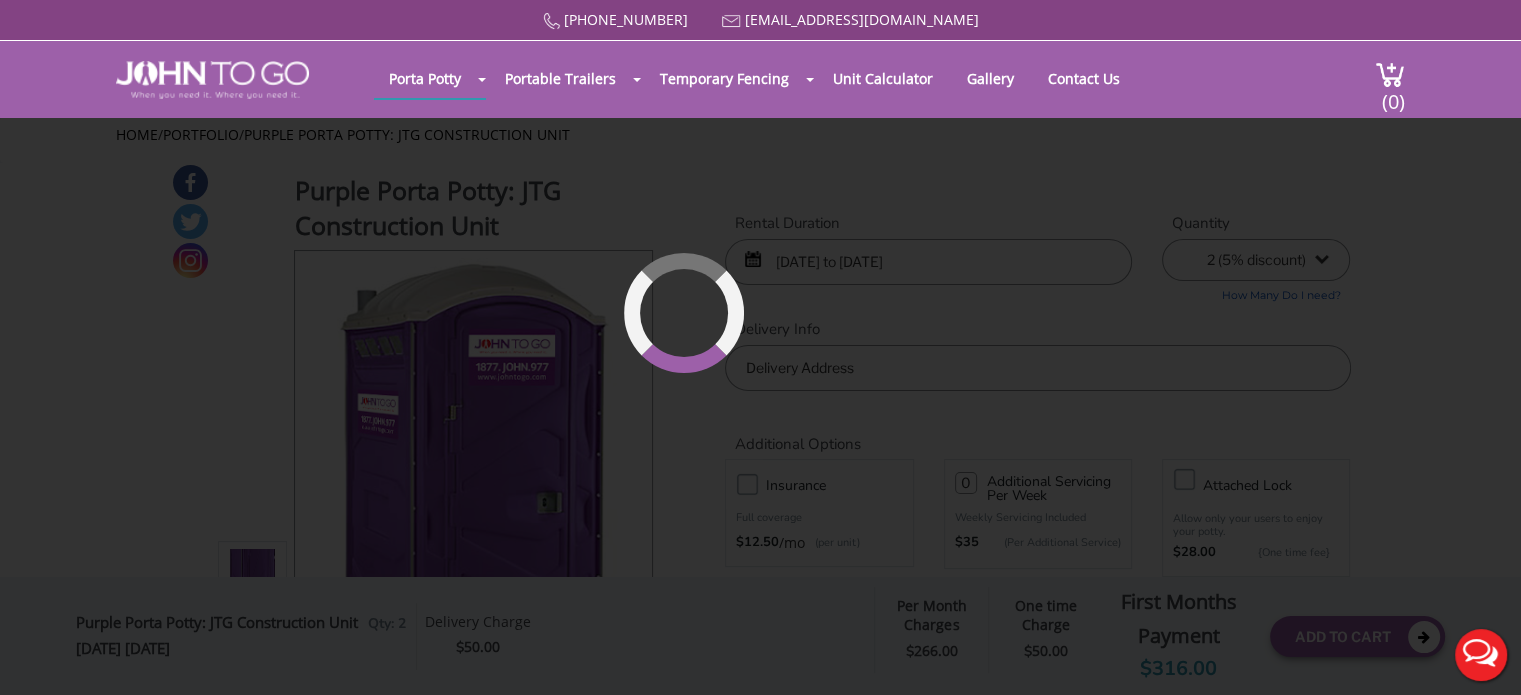 click on "[PHONE_NUMBER]
[EMAIL_ADDRESS][DOMAIN_NAME]
[GEOGRAPHIC_DATA]
Portable Toilets
ADA Accessible Units
Portable Sinks
Waste Services
Construction
Special Events
Seasonal Long Term Rentals
Disaster Relief
Portable Trailers
Restroom Trailers
Shower Trailers
Temporary Fencing
Barricade Fencing
Temporary Fencing Panels
Water-filled LCD Barriers
Unit Calculator
Gallery
Contact Us
[PHONE_NUMBER]
[EMAIL_ADDRESS][DOMAIN_NAME]" at bounding box center [760, 360] 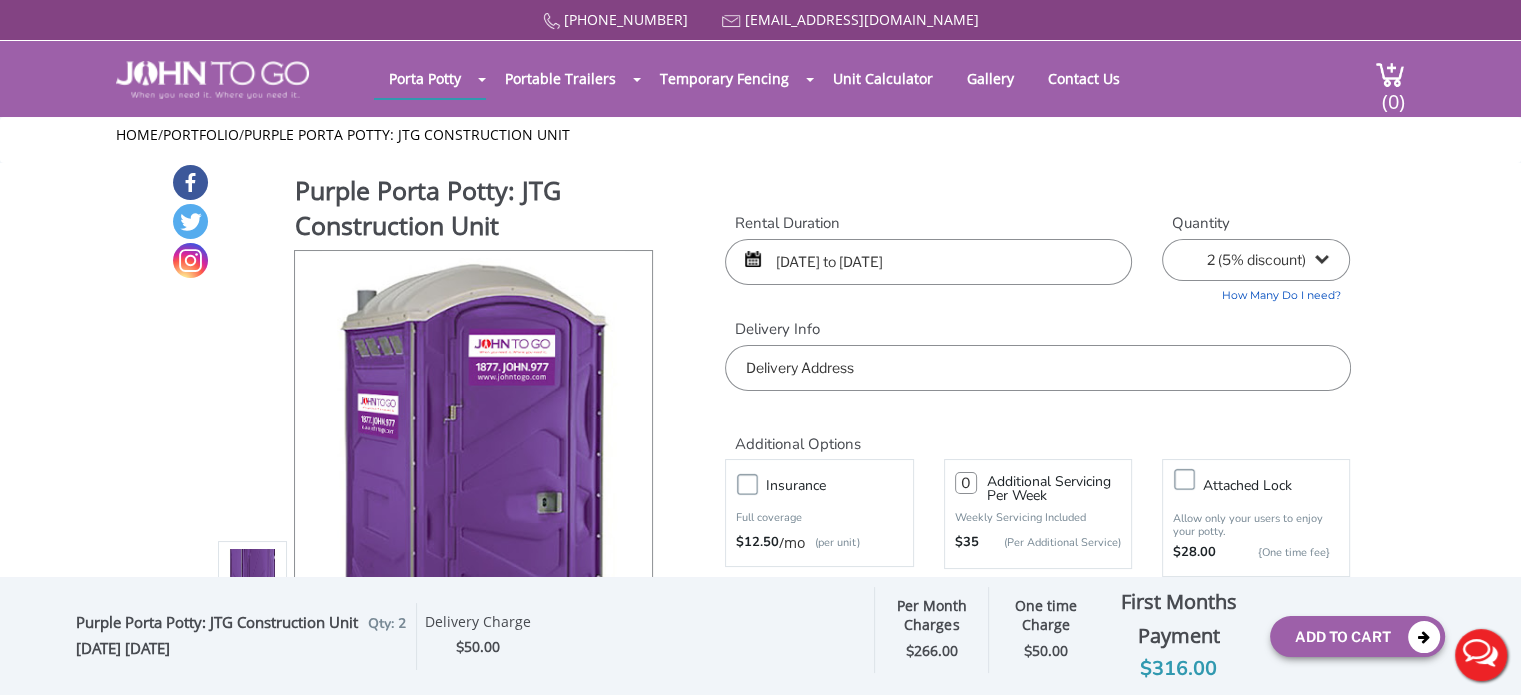 click at bounding box center [1037, 368] 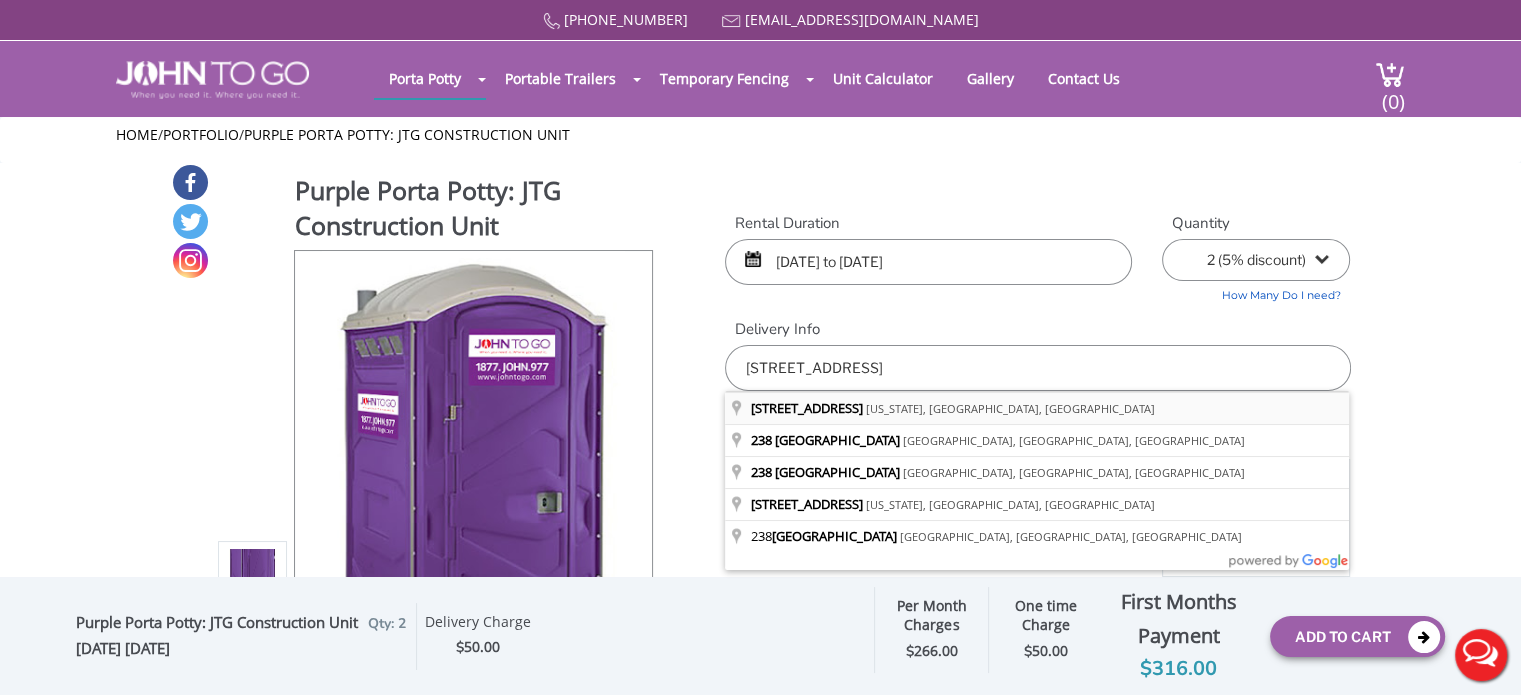 type on "[STREET_ADDRESS][US_STATE]" 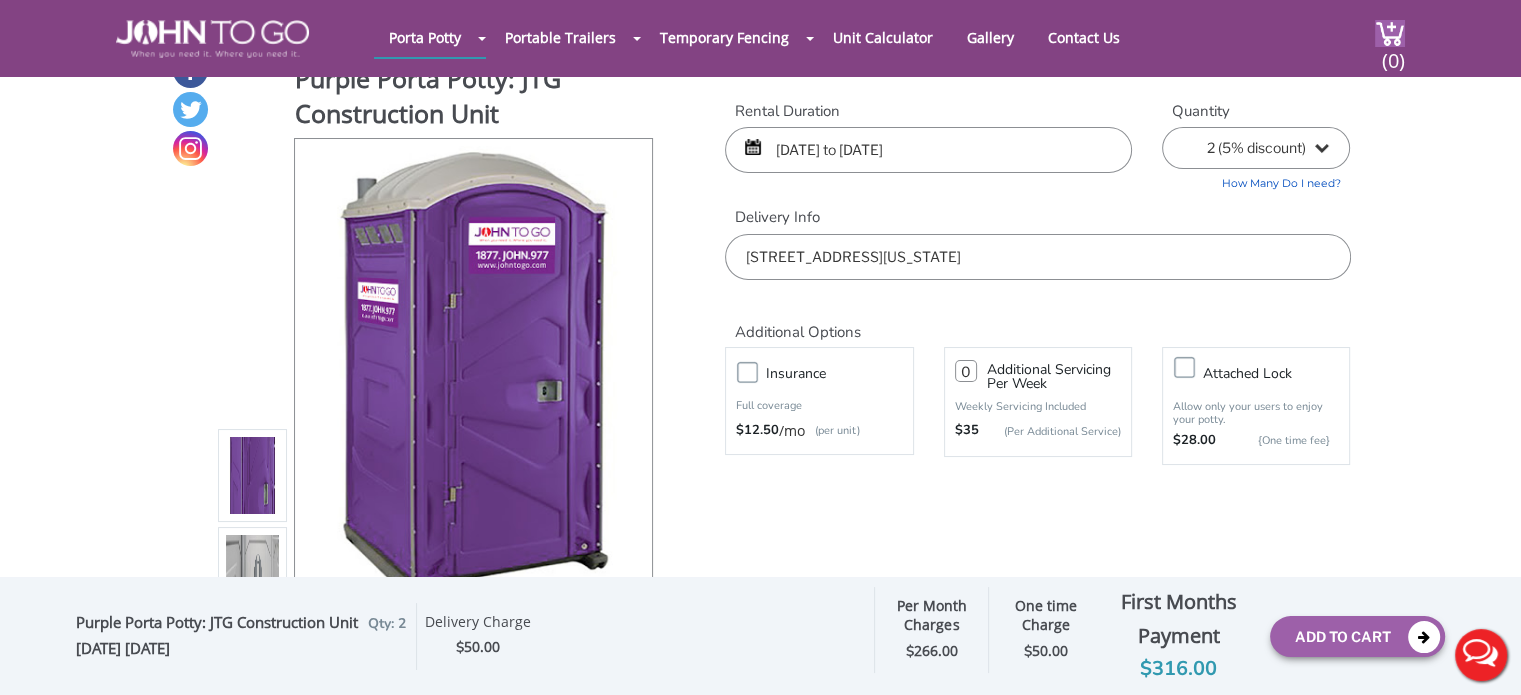 scroll, scrollTop: 0, scrollLeft: 0, axis: both 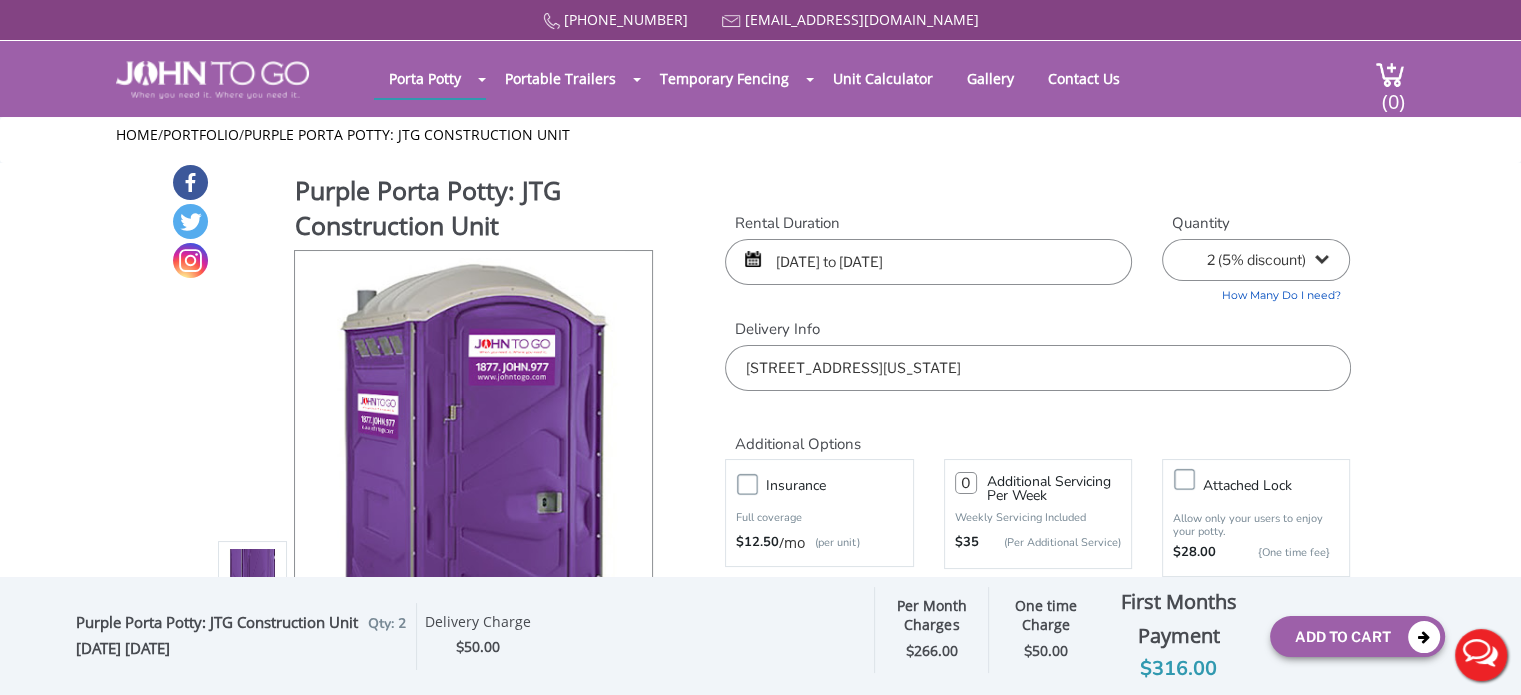 click on "[STREET_ADDRESS][US_STATE]" at bounding box center (1037, 368) 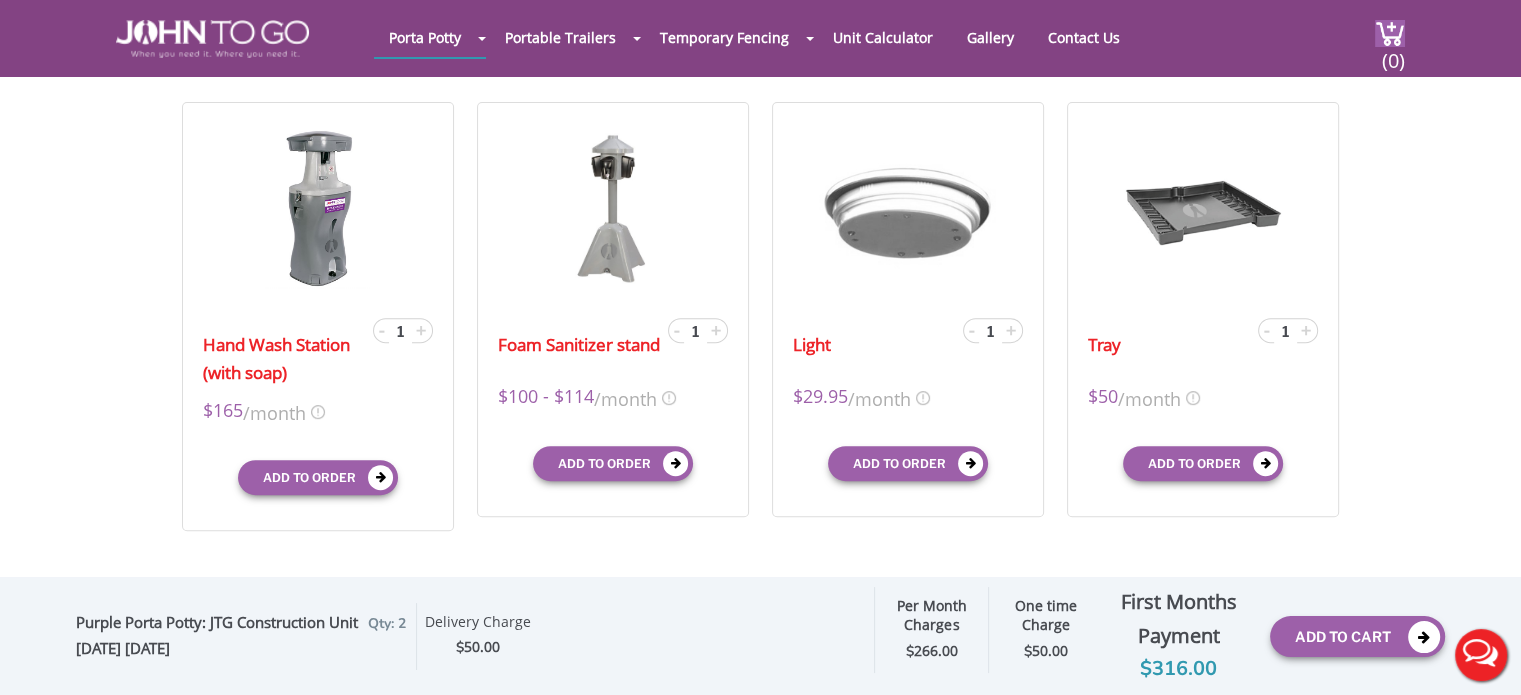 scroll, scrollTop: 0, scrollLeft: 0, axis: both 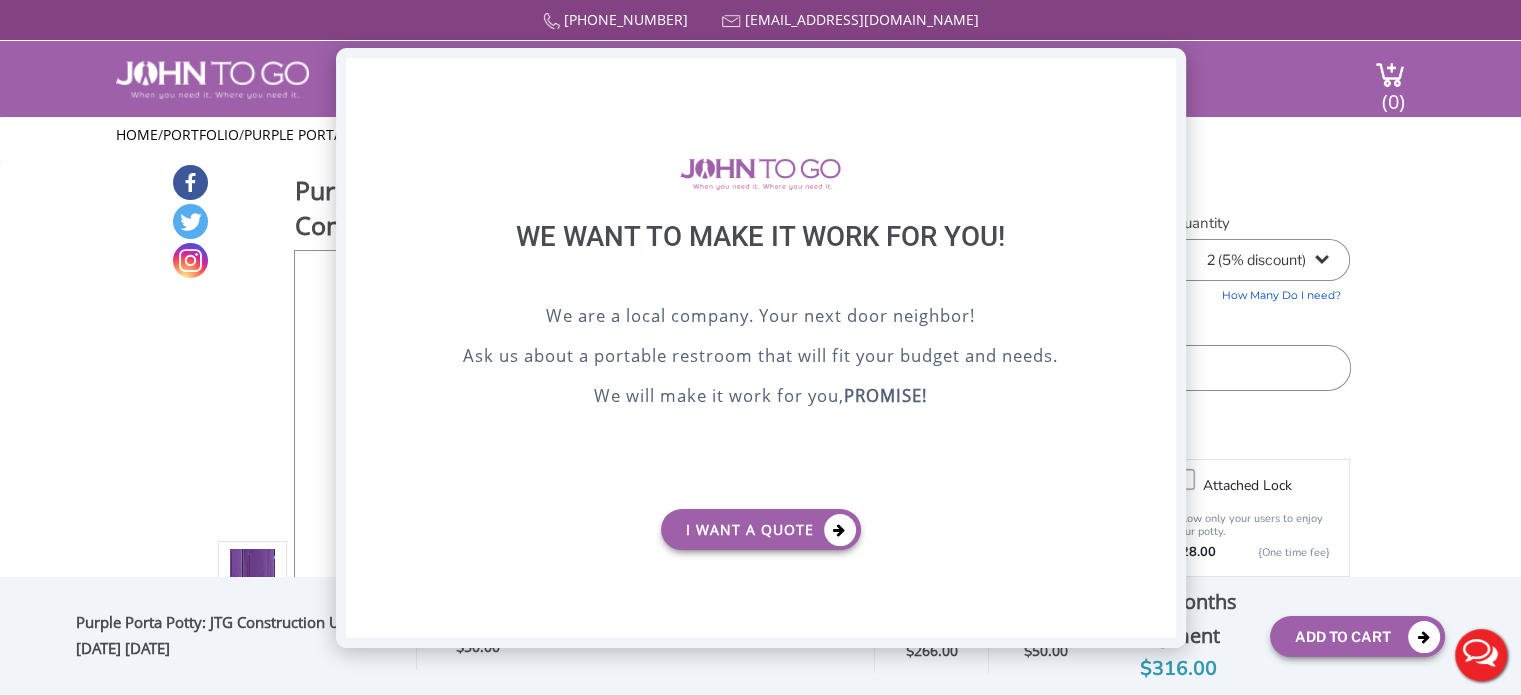 click on "X" at bounding box center (1159, 75) 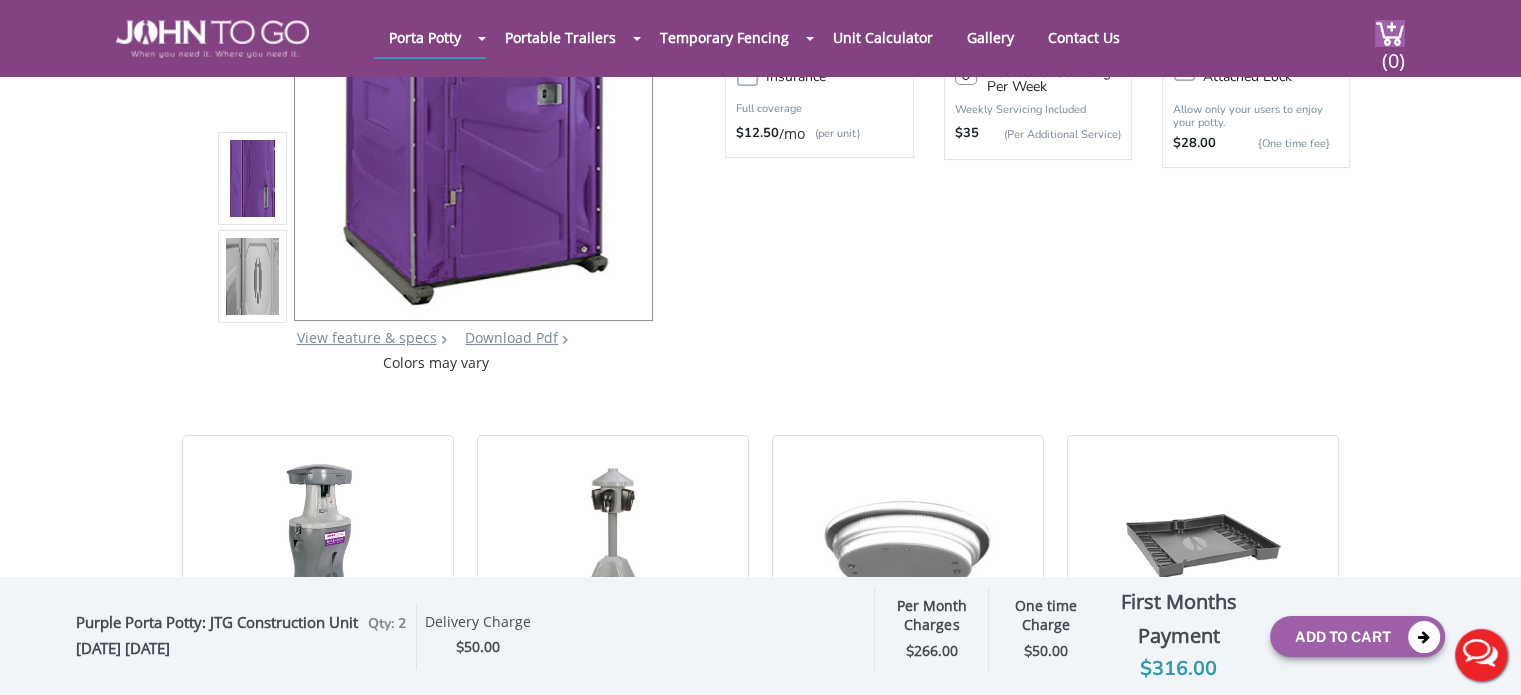 scroll, scrollTop: 0, scrollLeft: 0, axis: both 